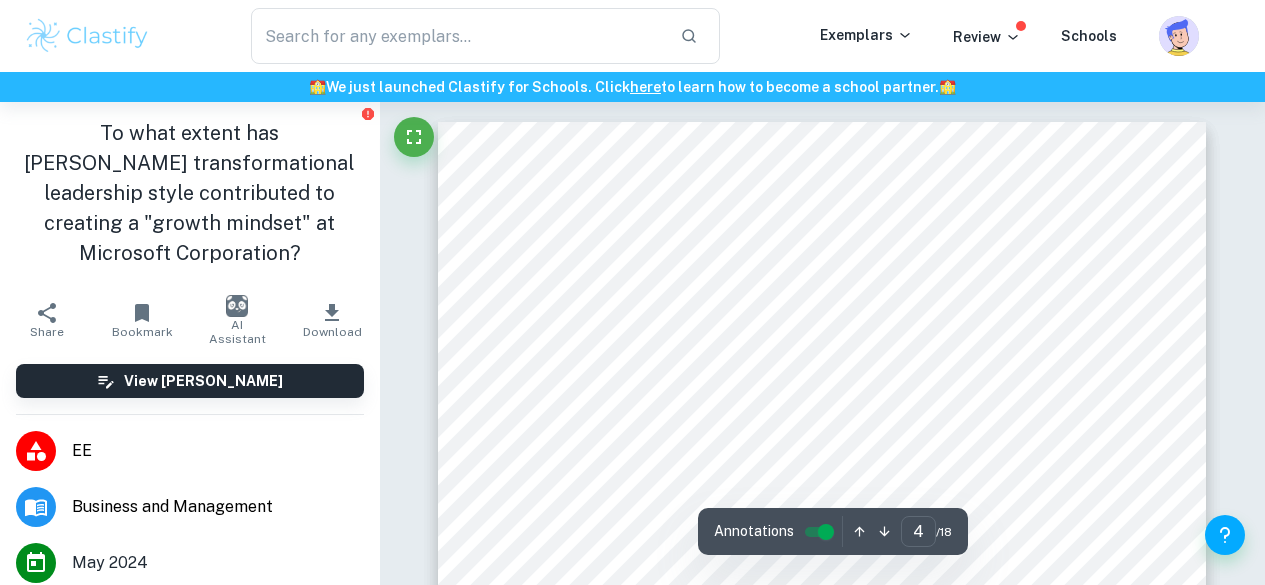 scroll, scrollTop: 4014, scrollLeft: 0, axis: vertical 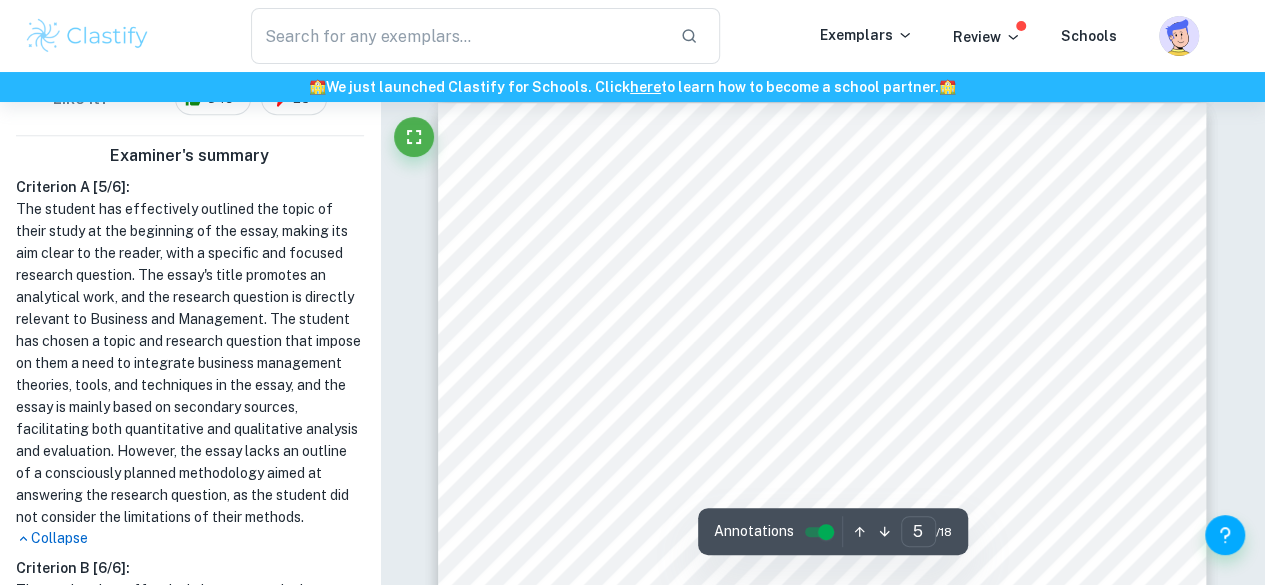 drag, startPoint x: 748, startPoint y: 204, endPoint x: 808, endPoint y: 198, distance: 60.299255 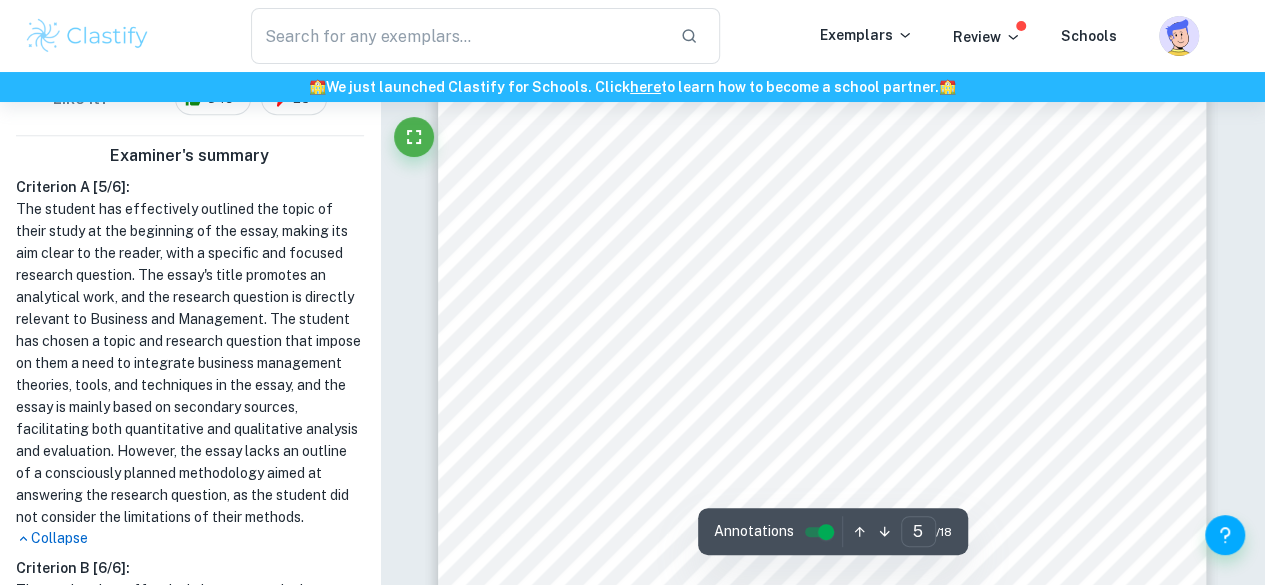 scroll, scrollTop: 4848, scrollLeft: 0, axis: vertical 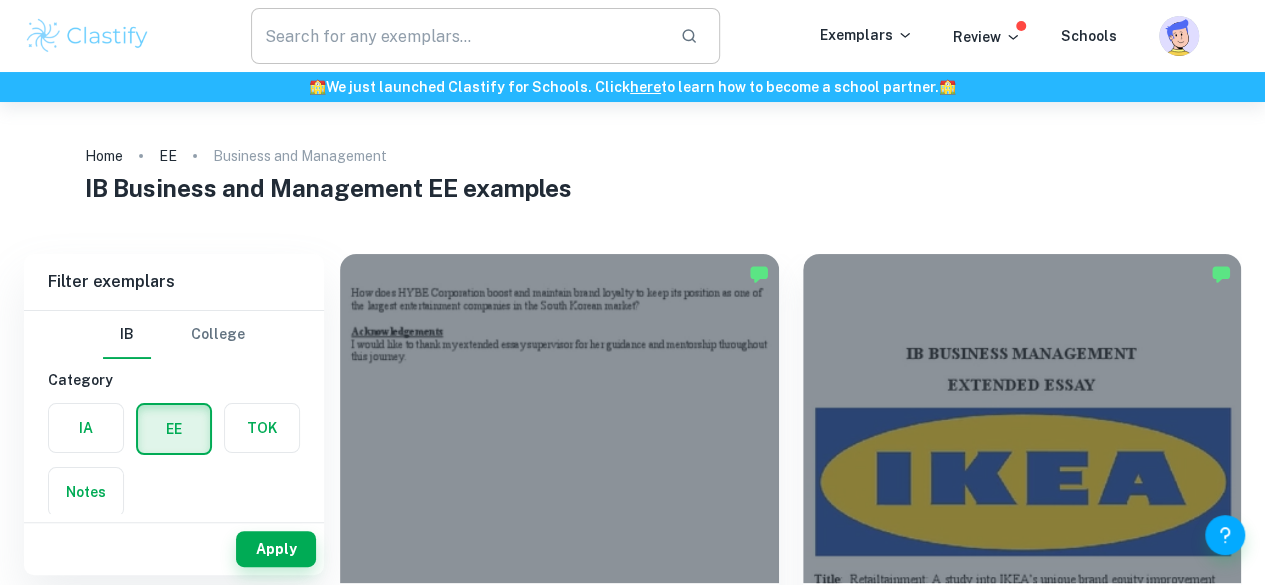 click at bounding box center [457, 36] 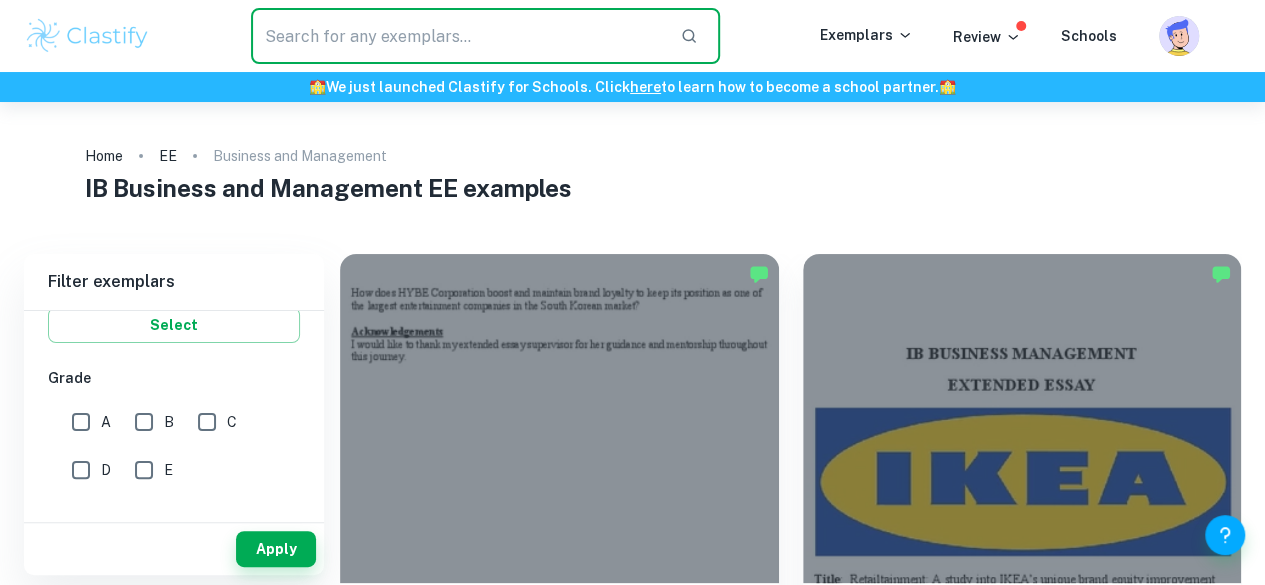 scroll, scrollTop: 405, scrollLeft: 0, axis: vertical 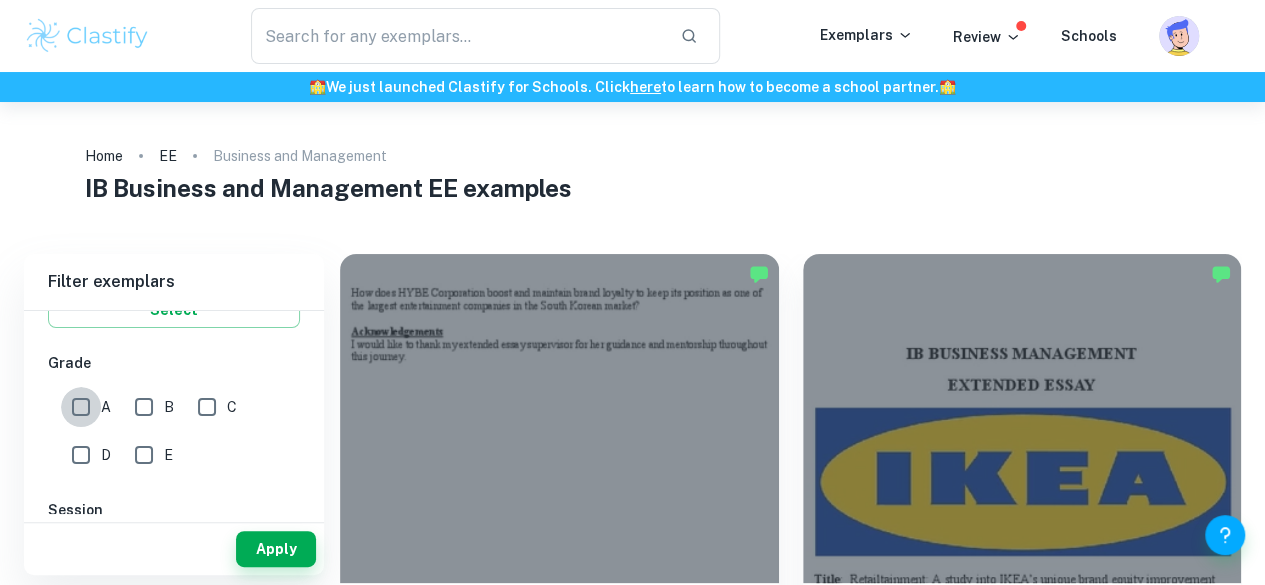 click on "A" at bounding box center (81, 407) 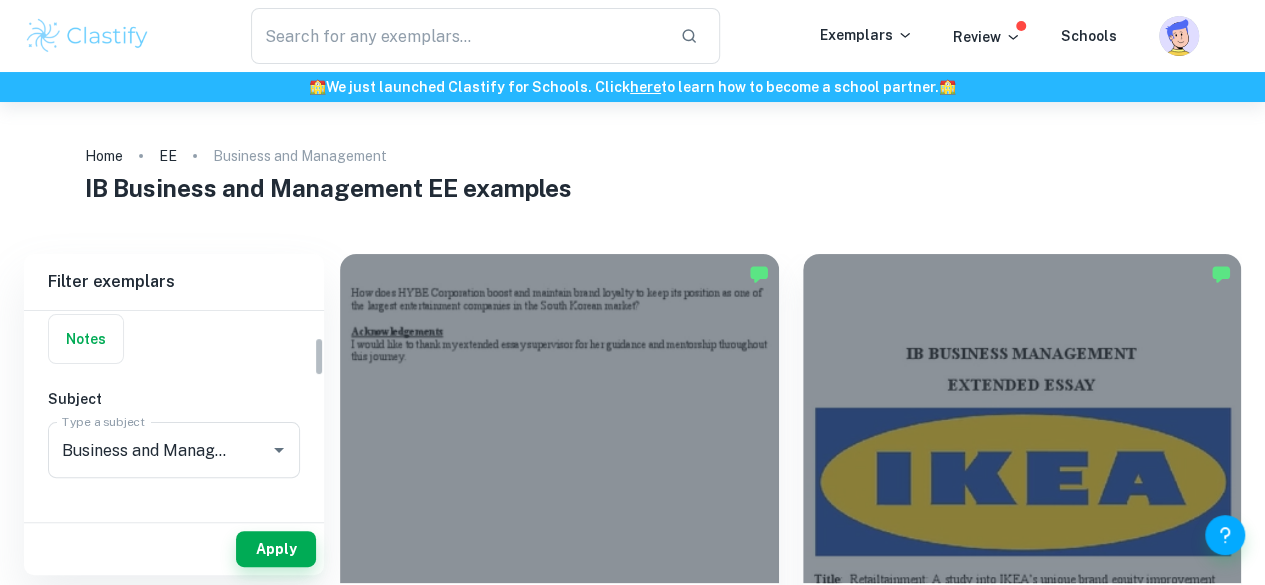 scroll, scrollTop: 0, scrollLeft: 0, axis: both 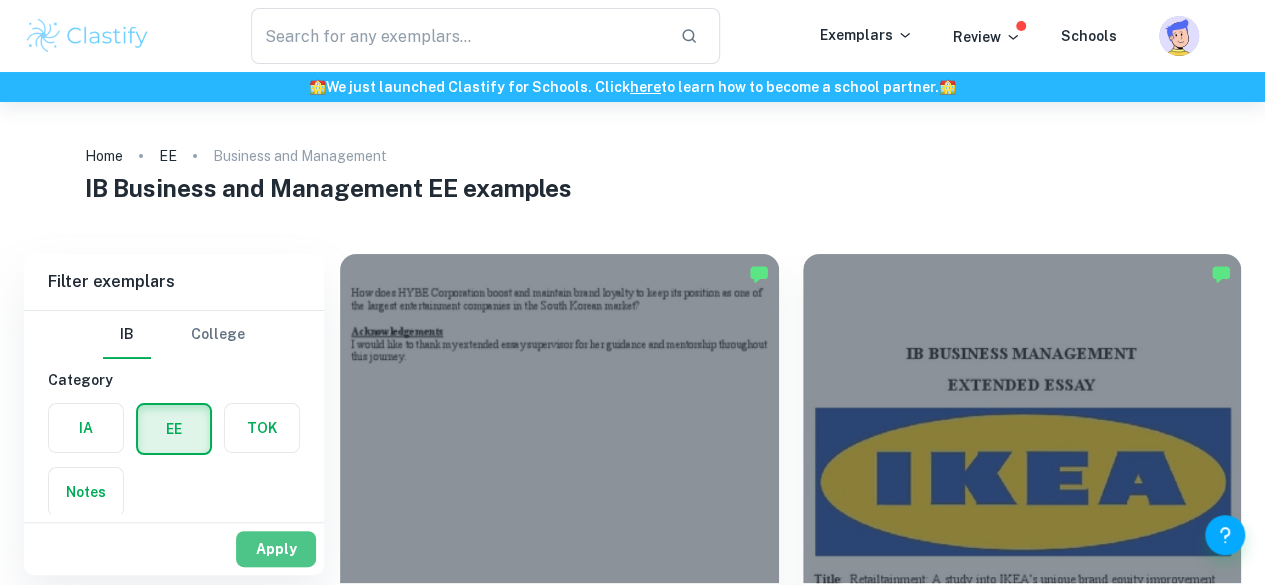 click on "Apply" at bounding box center (276, 549) 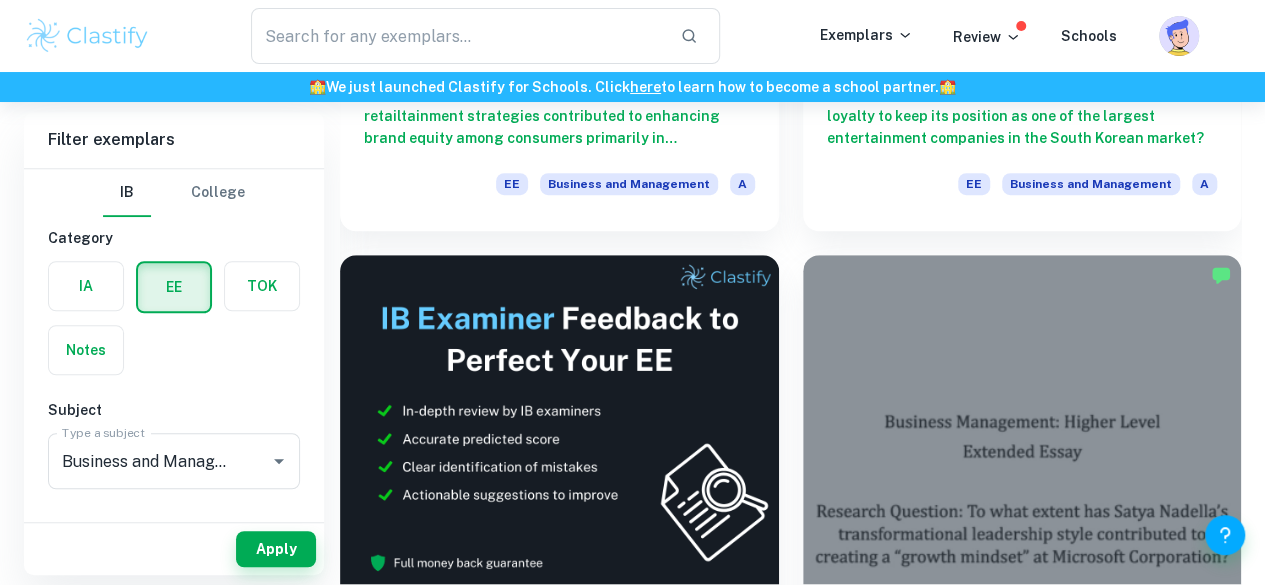 scroll, scrollTop: 533, scrollLeft: 0, axis: vertical 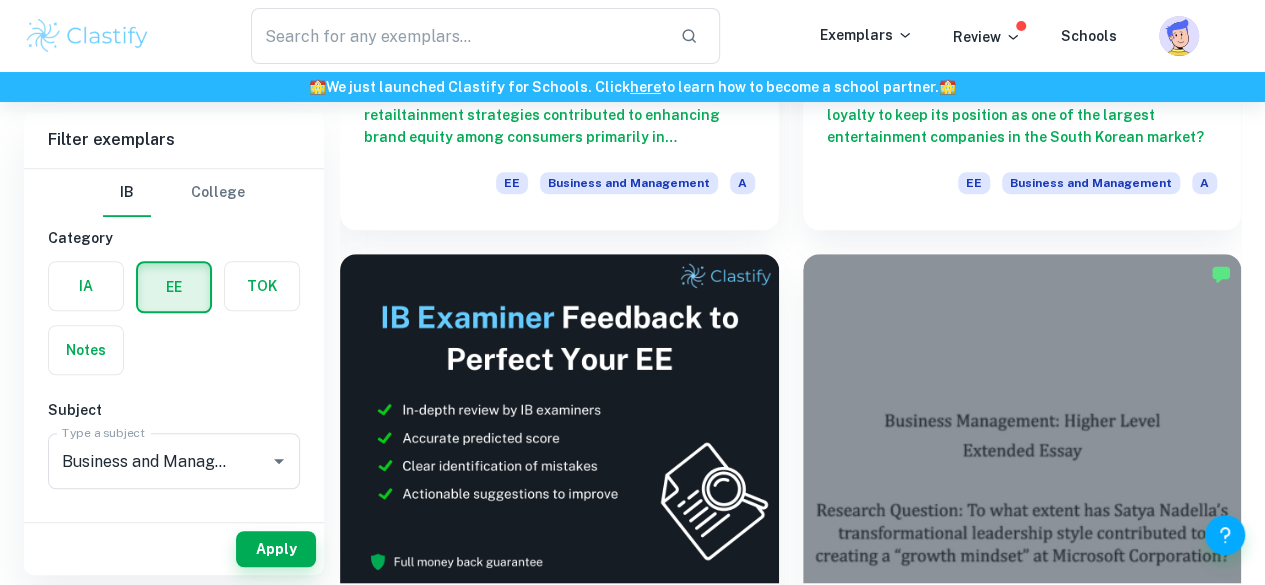 click at bounding box center (1022, 946) 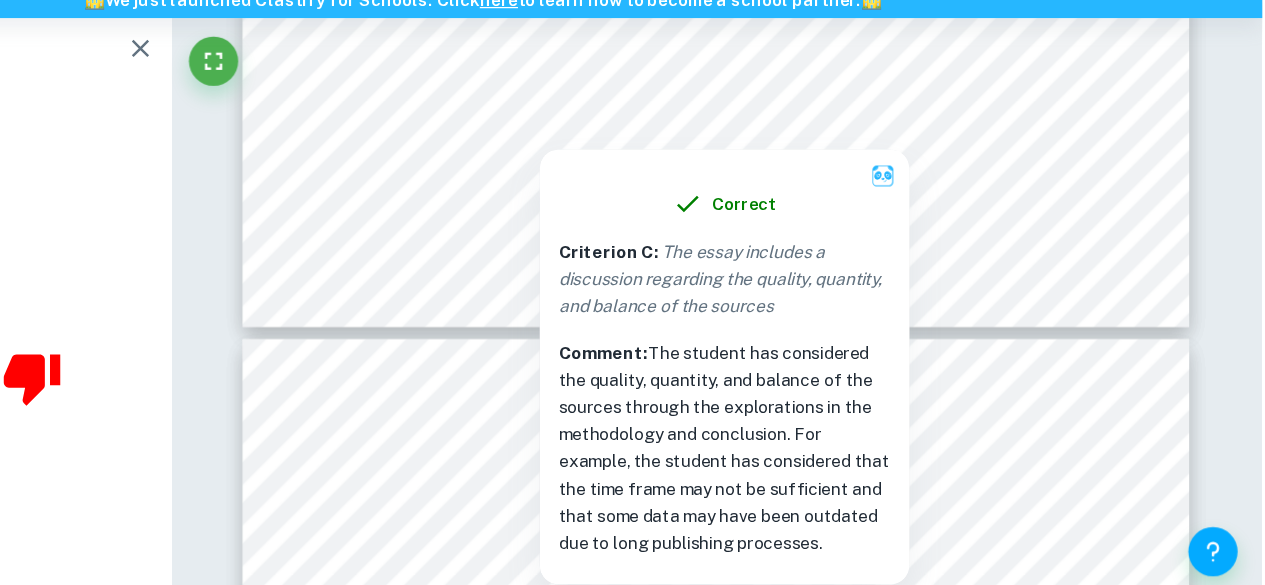 scroll, scrollTop: 3896, scrollLeft: 0, axis: vertical 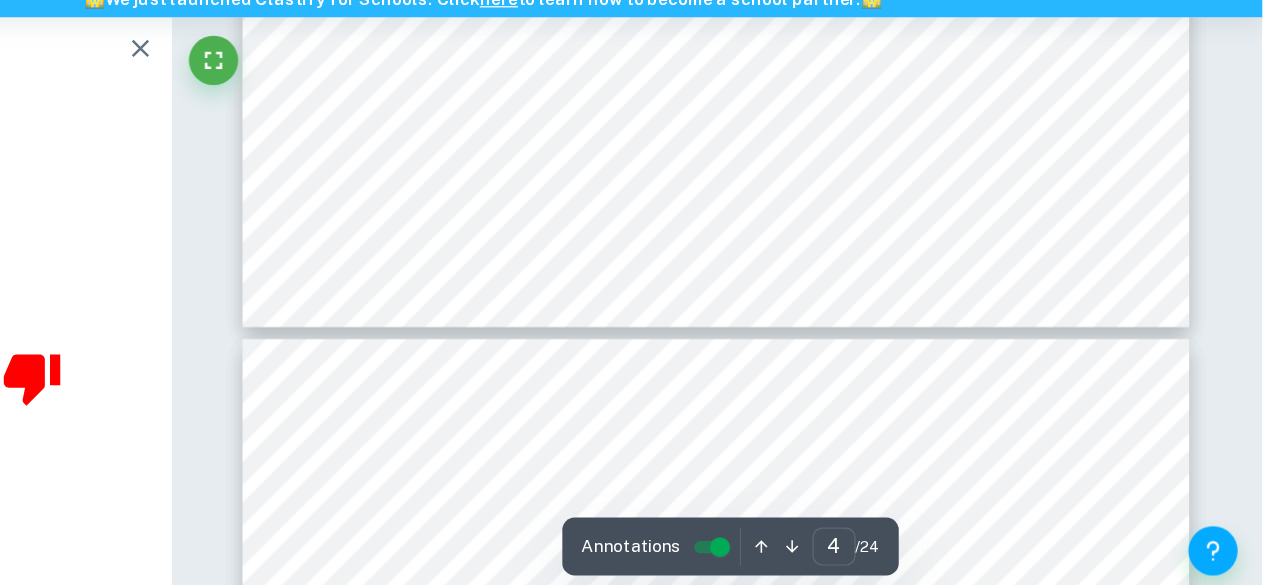 drag, startPoint x: 950, startPoint y: 258, endPoint x: 821, endPoint y: 260, distance: 129.0155 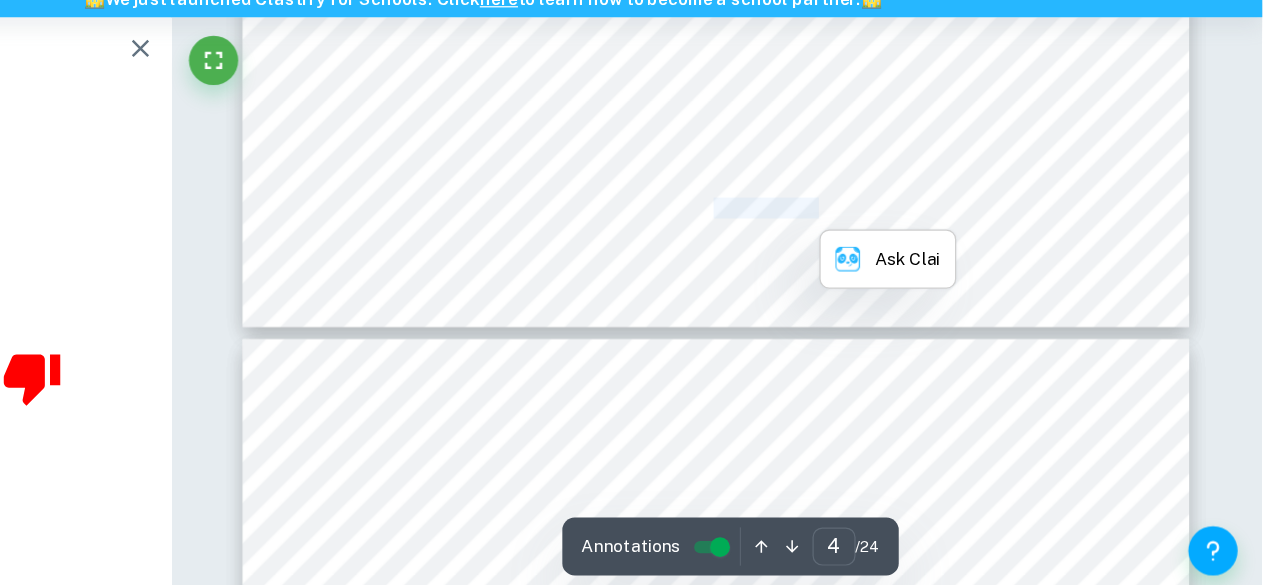click on "News articles by agencies such as CNBC, The Wall Street Journal," at bounding box center (895, 256) 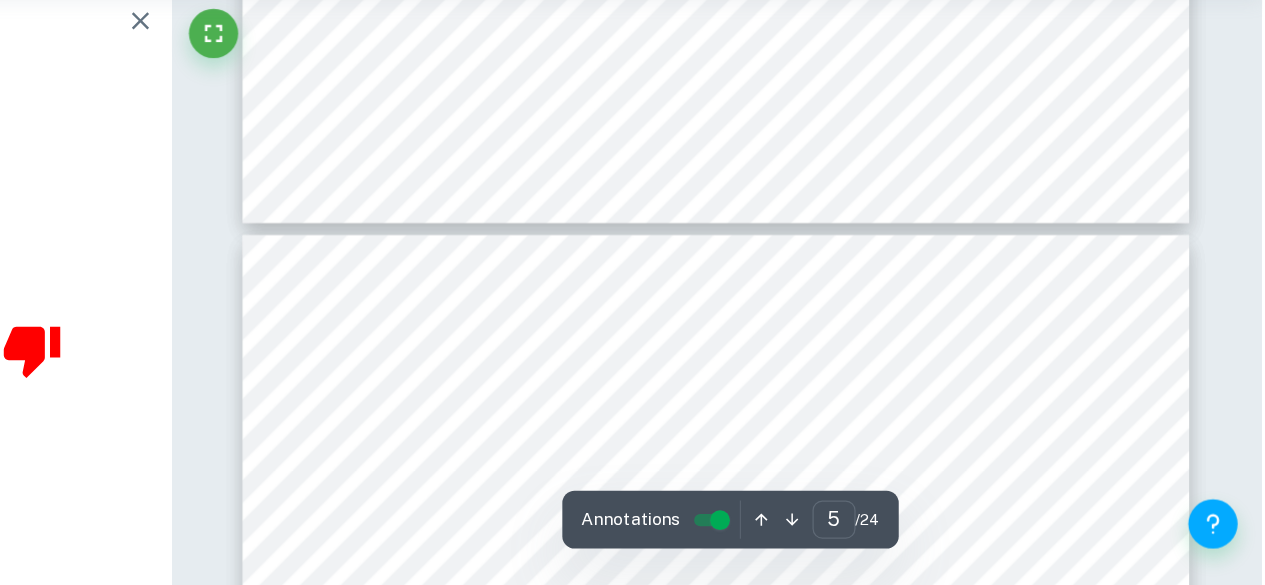 scroll, scrollTop: 3966, scrollLeft: 0, axis: vertical 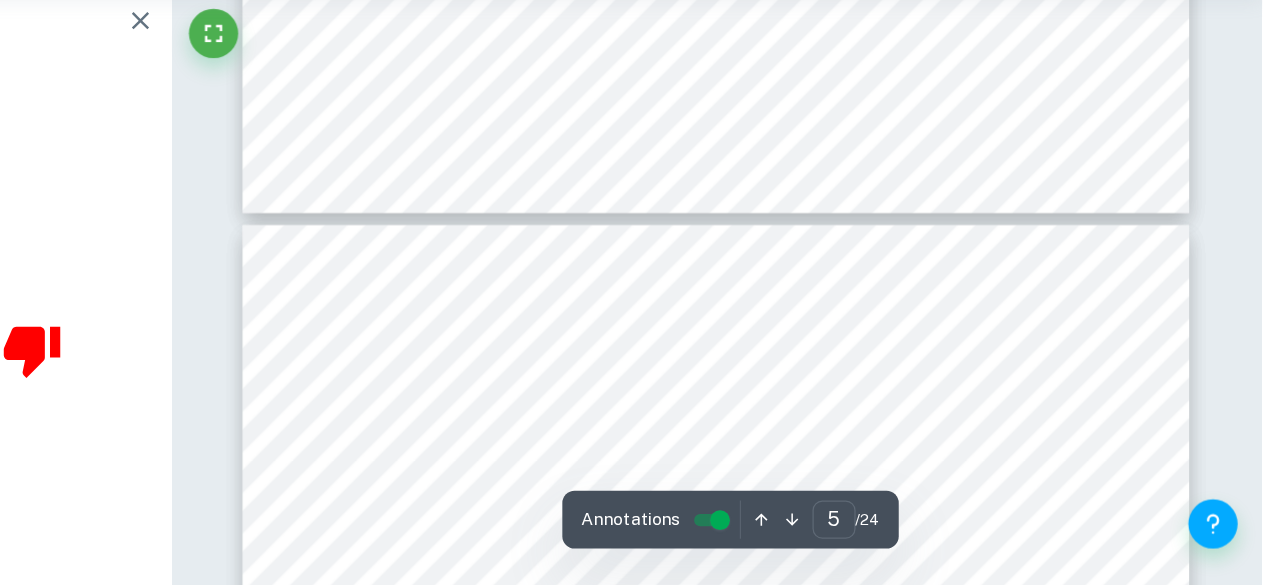 drag, startPoint x: 841, startPoint y: 382, endPoint x: 693, endPoint y: 419, distance: 152.5549 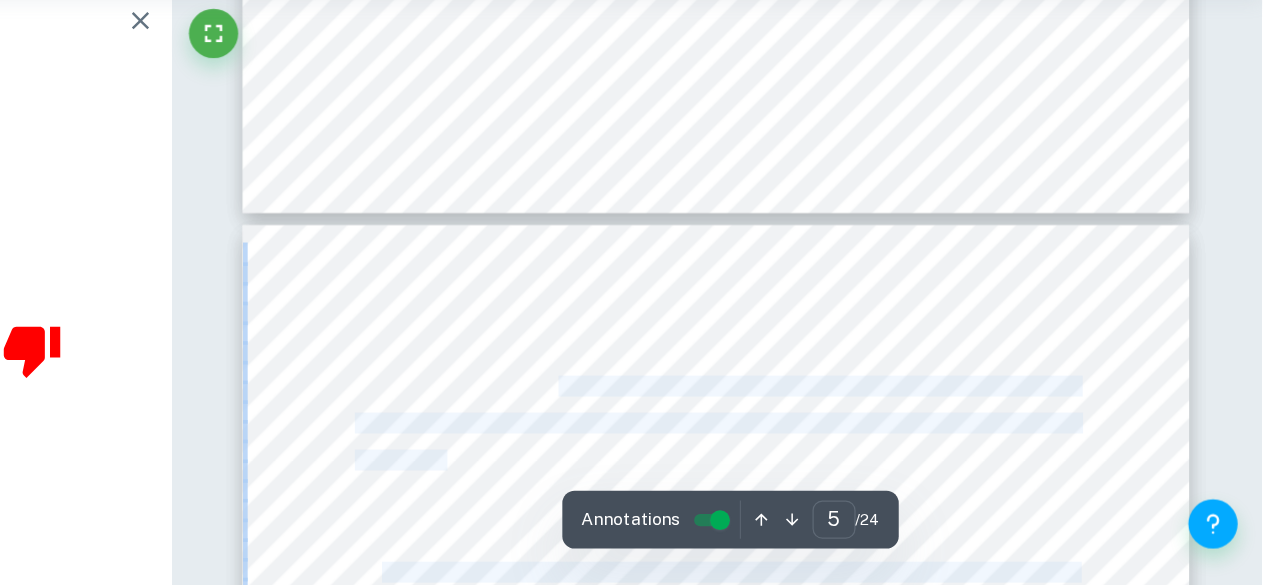 click on "and Forbes were used as an avenue to hear ‘fresh’ experts’ opinions, these reports, although, tend to be less refined when compared to academic journal articles. Also, official announce- ments, financial statements, and company reports (for accurate, yet biased data) were all considered. 2.2   Tools used A SWOT (Strengths, weaknesses, opportunities, threats) analysis was conducted on the merger, identifying the potential benefits or drawbacks of the acquisition to both parties (Leigh). The SWOT analysis, however, was just used as a summary of data as its oversim- plified nature does not leave room for accuracy. The [PERSON_NAME] Five Forces framework was used, to analyse the state of the grocery store industry when Amazon acquired Whole Foods, touching on the rationale of Amazon when choosing to acquire Whole Foods.   The high-level nature of this framework was needed to understand the state of the industry at the acquisition time (Bruijl). Financial ratios—such concrete data ([PERSON_NAME] and [PERSON_NAME] 51–60)." at bounding box center (822, 790) 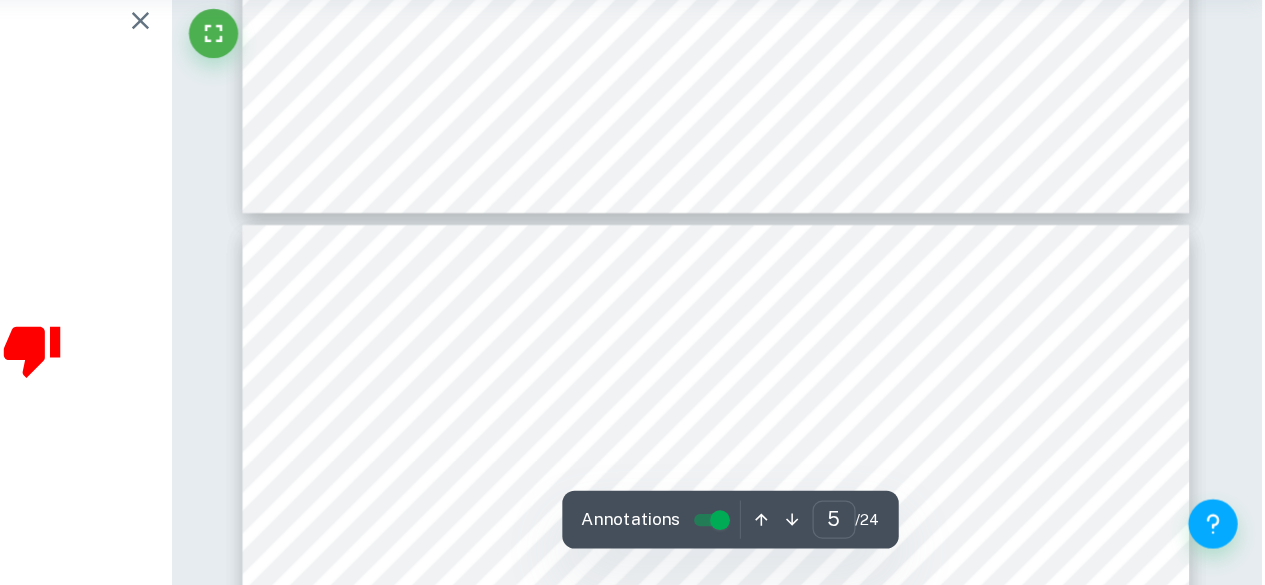 drag, startPoint x: 803, startPoint y: 399, endPoint x: 748, endPoint y: 393, distance: 55.326305 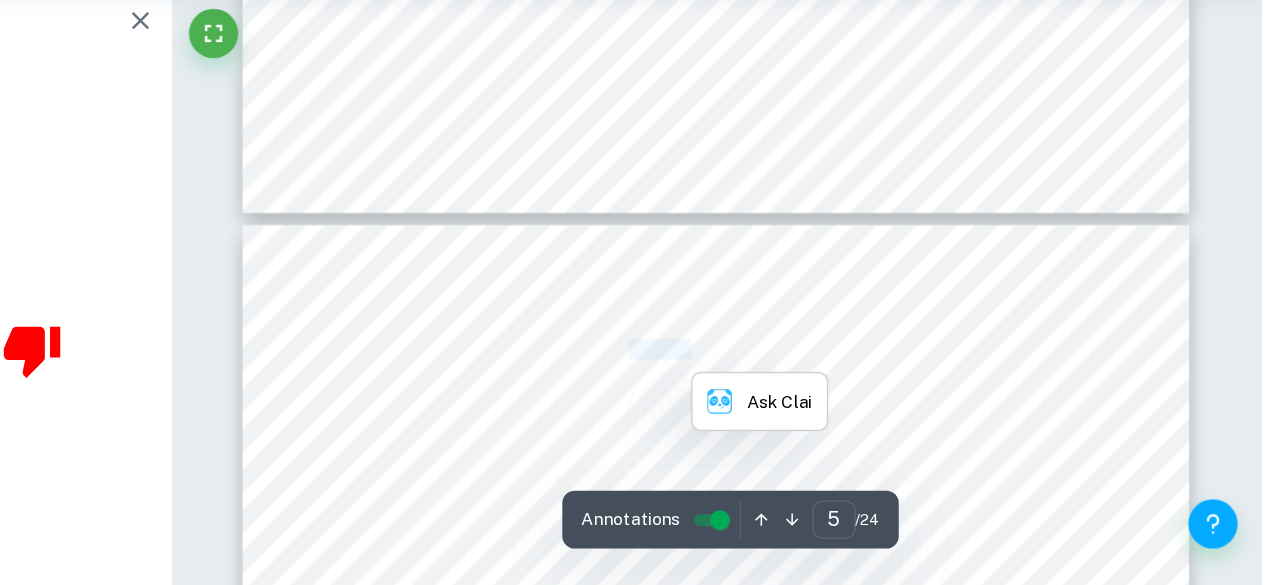 click on "and Forbes were used as an avenue to hear ‘fresh’ experts’ opinions, these reports, although," at bounding box center (822, 393) 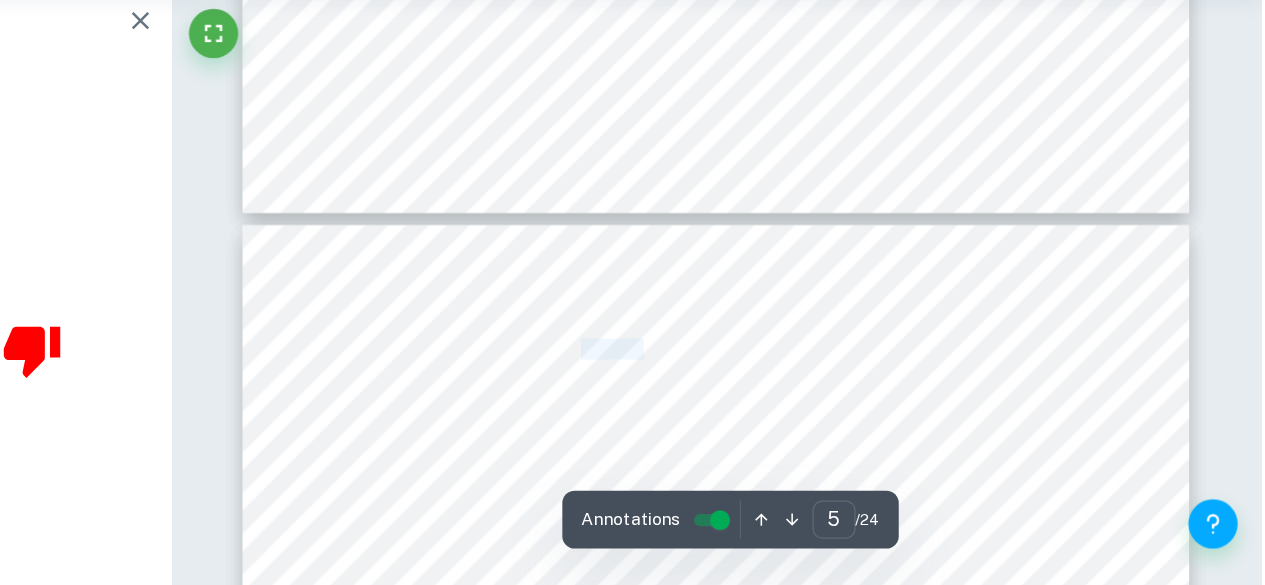drag, startPoint x: 748, startPoint y: 393, endPoint x: 792, endPoint y: 393, distance: 44 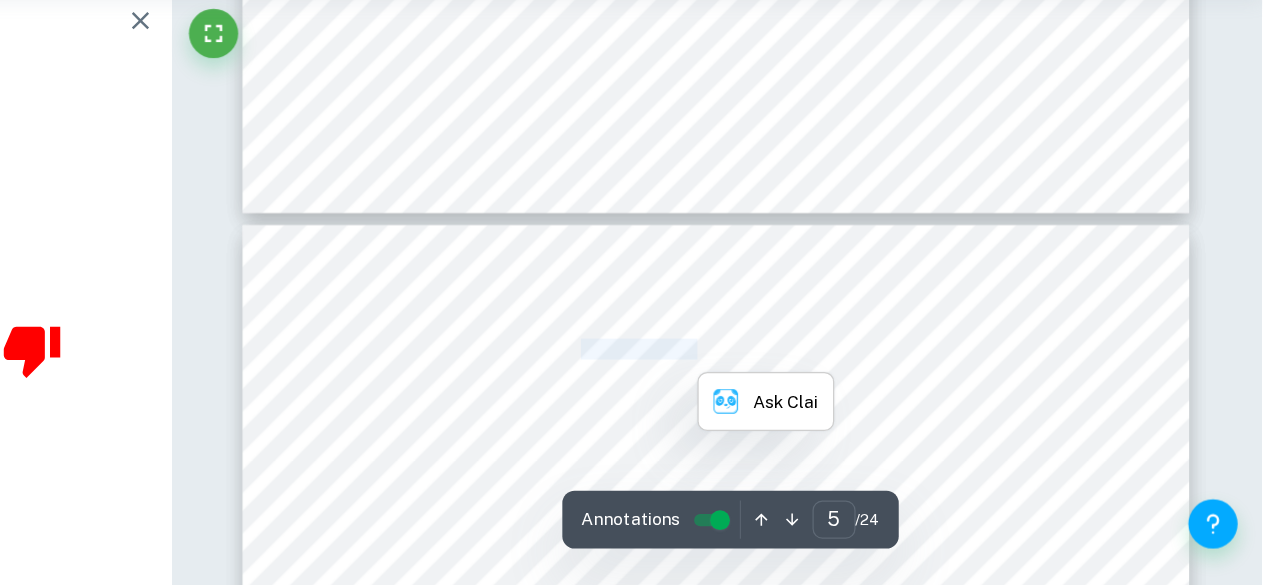 click on "and Forbes were used as an avenue to hear ‘fresh’ experts’ opinions, these reports, although," at bounding box center (822, 393) 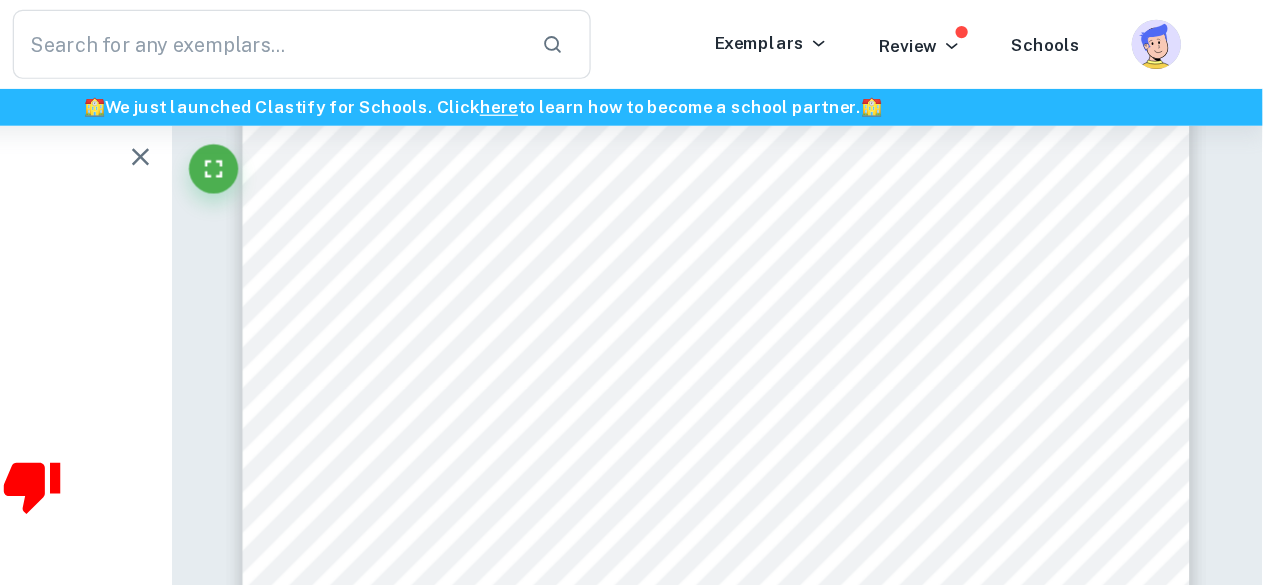 scroll, scrollTop: 4340, scrollLeft: 0, axis: vertical 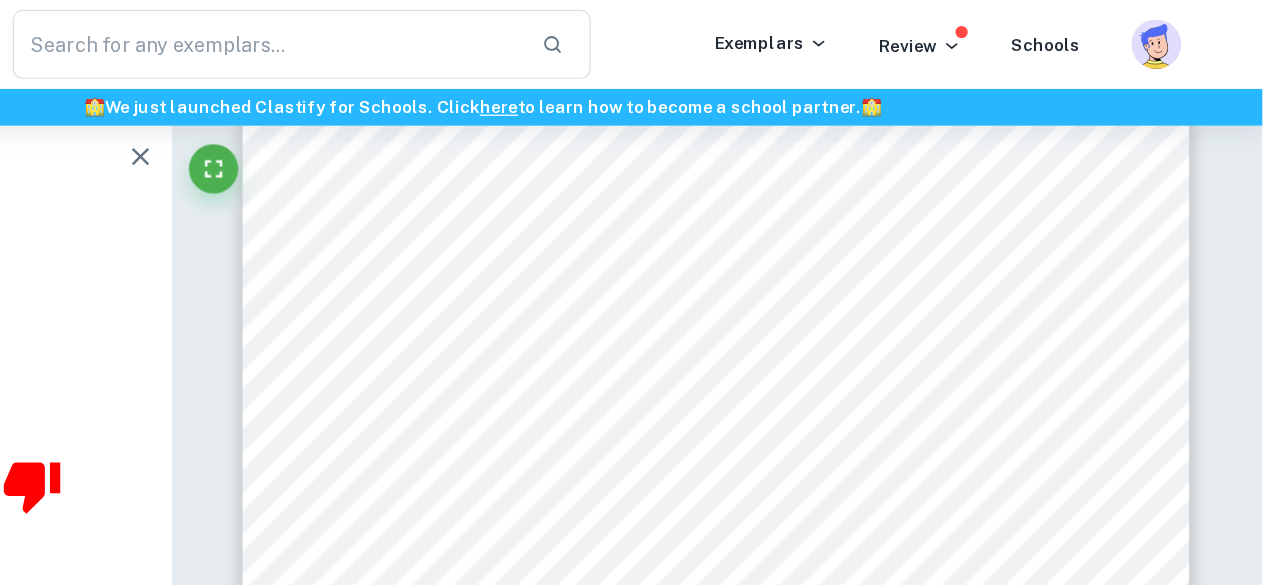 click on "merger, identifying the potential benefits or drawbacks of the acquisition to both parties" at bounding box center [822, 230] 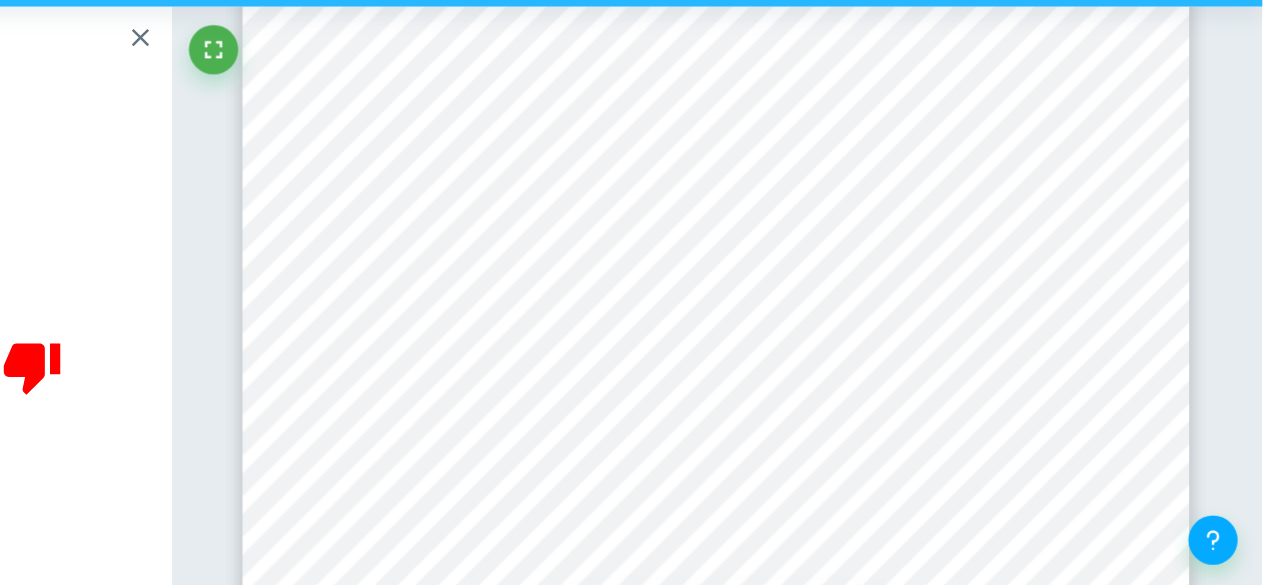 scroll, scrollTop: 4340, scrollLeft: 0, axis: vertical 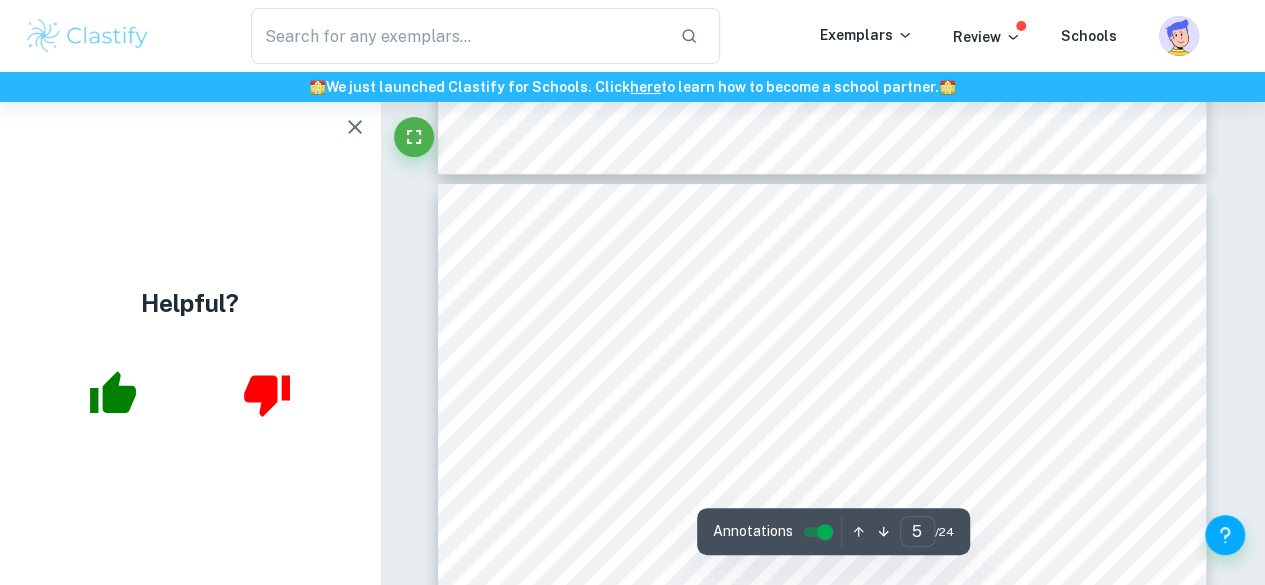 type on "4" 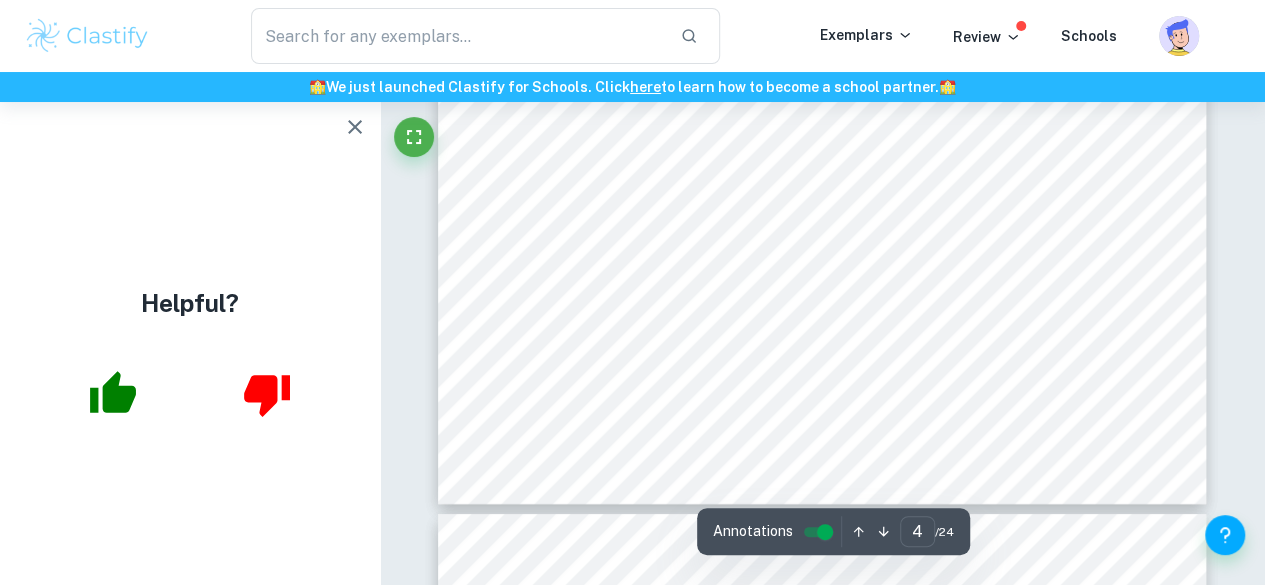 scroll, scrollTop: 3675, scrollLeft: 0, axis: vertical 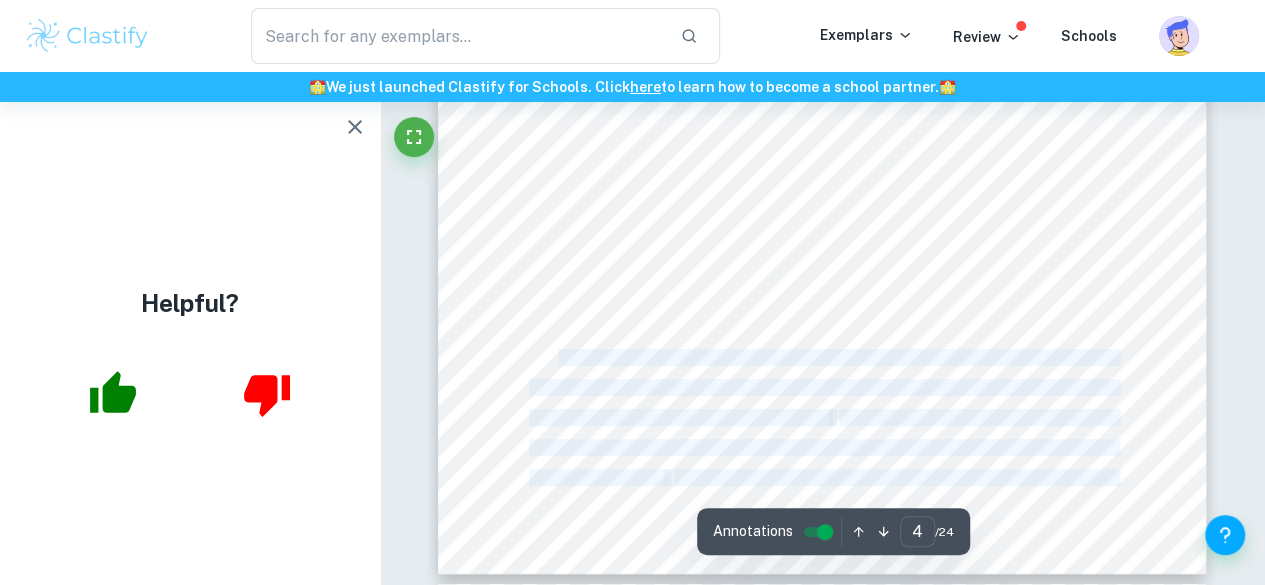 click on "Whole Foods influenced Whole Foods’s overall operations within the first three years of the acquisition ([DATE]-[DATE])? , this research will prove useful to a myriad of stakeholders of both Amazon and Whole Foods.   Employees of Whole Foods and Amazon could utilize the findings to understand how the impact of this acquisition can affect their strategies and goals.   Investors of both companies can also benefit by making use of the evaluation of the financial implications, market dynamics, and strategic shifts caused by the acquisition.   Customers can also understand the changes in operations by Amazon and/or Whole Foods, such as pricing and product ranges.   Government regulators can benefit by assessing the acquisition’s implications on market competition and consumer choice.   This acquisition can also be utilized by competitors and analysts as a successful case study on how a large company ‘swallowed’ a small one (relative to Amazon’s size) but preserved its 2   Methodology 2.1   Sources consulted" at bounding box center (822, 78) 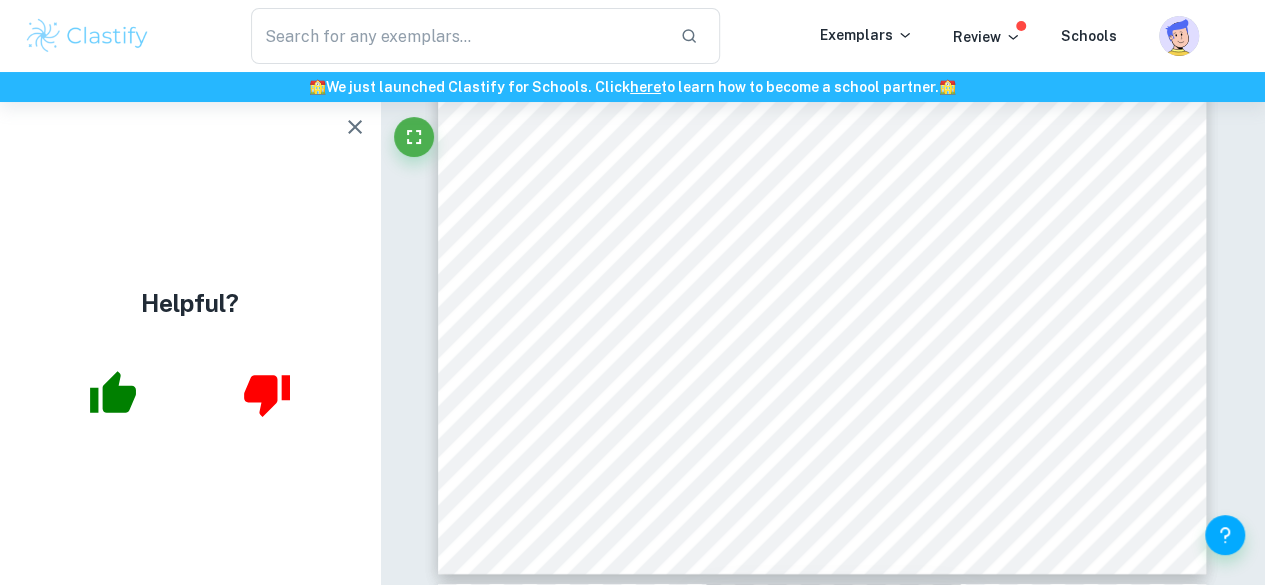drag, startPoint x: 444, startPoint y: 323, endPoint x: 552, endPoint y: 361, distance: 114.49017 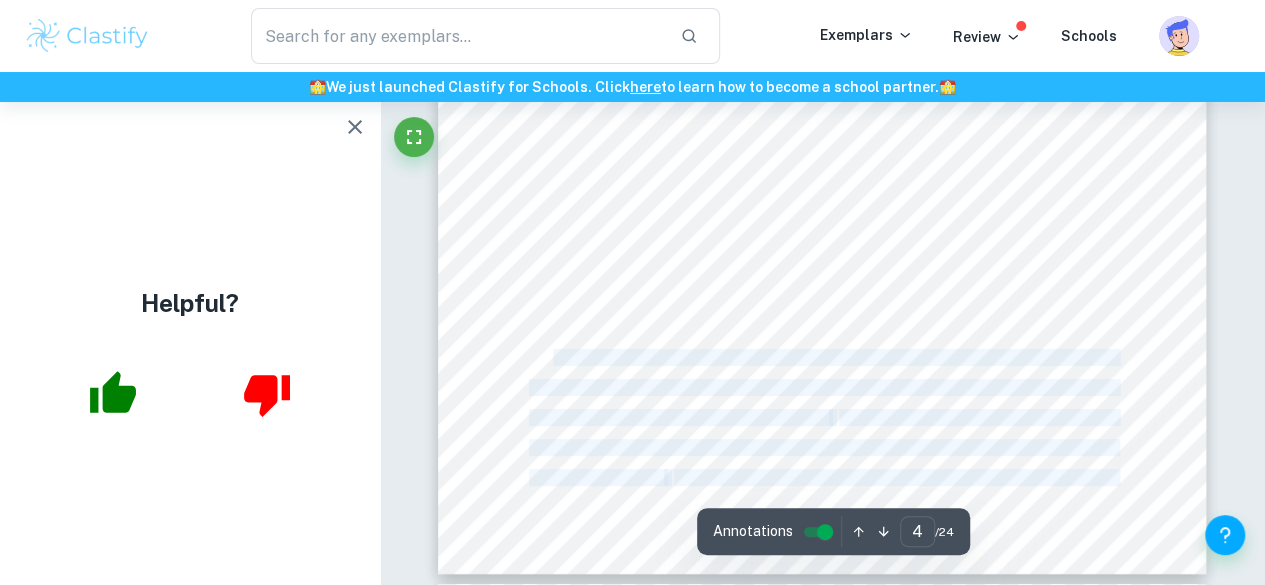 click on "Whole Foods influenced Whole Foods’s overall operations within the first three years of the acquisition ([DATE]-[DATE])? , this research will prove useful to a myriad of stakeholders of both Amazon and Whole Foods.   Employees of Whole Foods and Amazon could utilize the findings to understand how the impact of this acquisition can affect their strategies and goals.   Investors of both companies can also benefit by making use of the evaluation of the financial implications, market dynamics, and strategic shifts caused by the acquisition.   Customers can also understand the changes in operations by Amazon and/or Whole Foods, such as pricing and product ranges.   Government regulators can benefit by assessing the acquisition’s implications on market competition and consumer choice.   This acquisition can also be utilized by competitors and analysts as a successful case study on how a large company ‘swallowed’ a small one (relative to Amazon’s size) but preserved its 2   Methodology 2.1   Sources consulted" at bounding box center (822, 78) 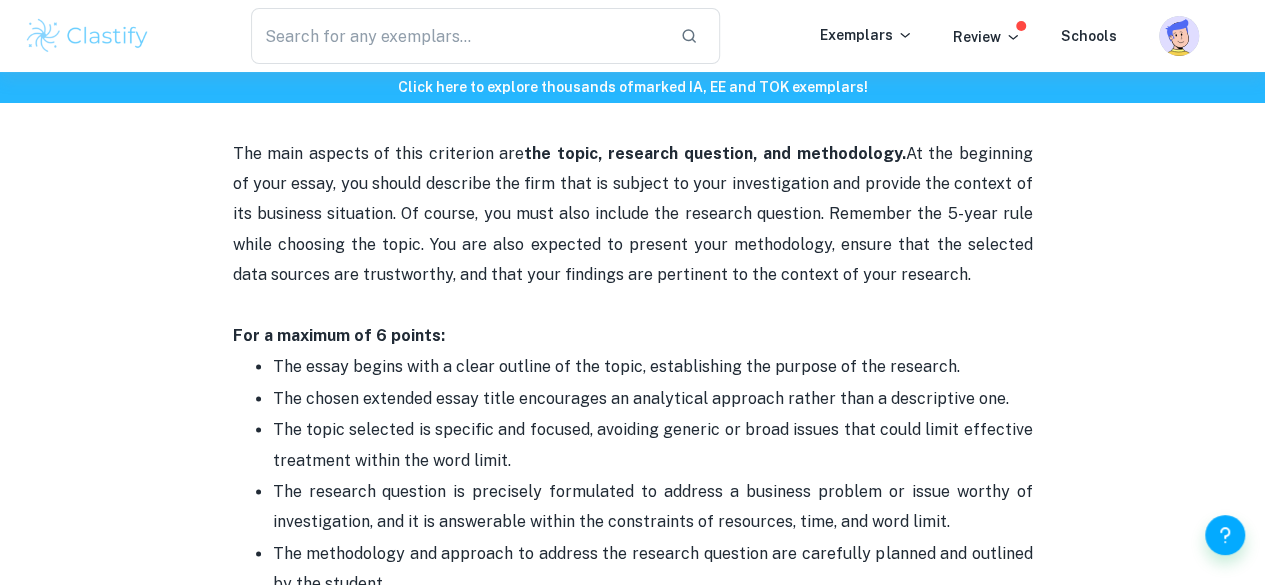 scroll, scrollTop: 1067, scrollLeft: 0, axis: vertical 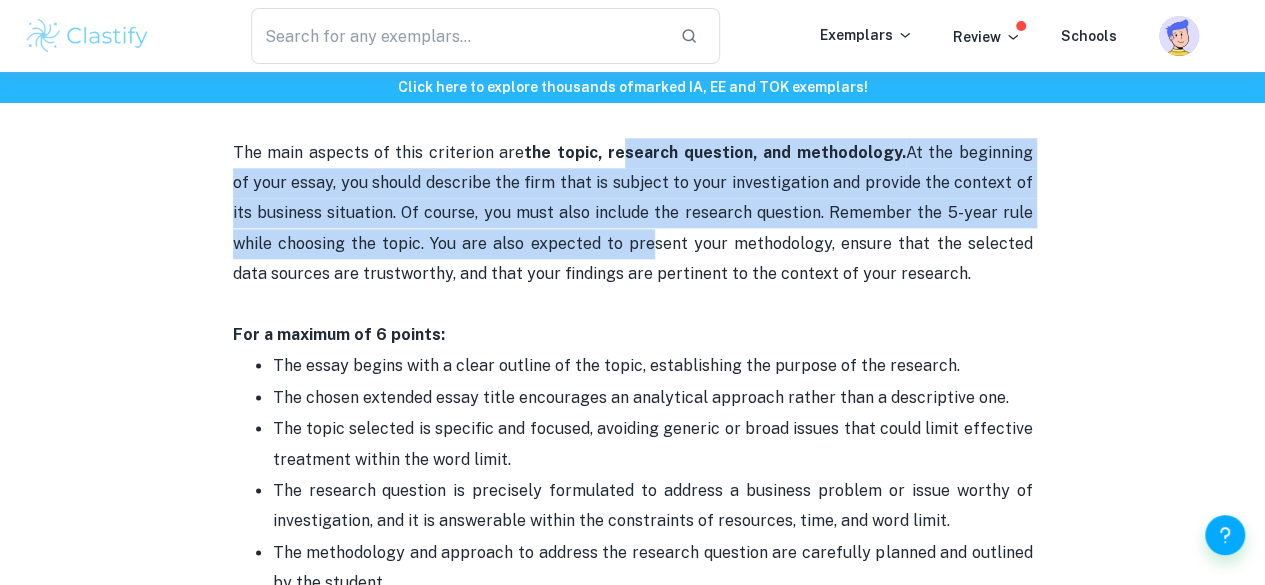 drag, startPoint x: 605, startPoint y: 221, endPoint x: 608, endPoint y: 331, distance: 110.0409 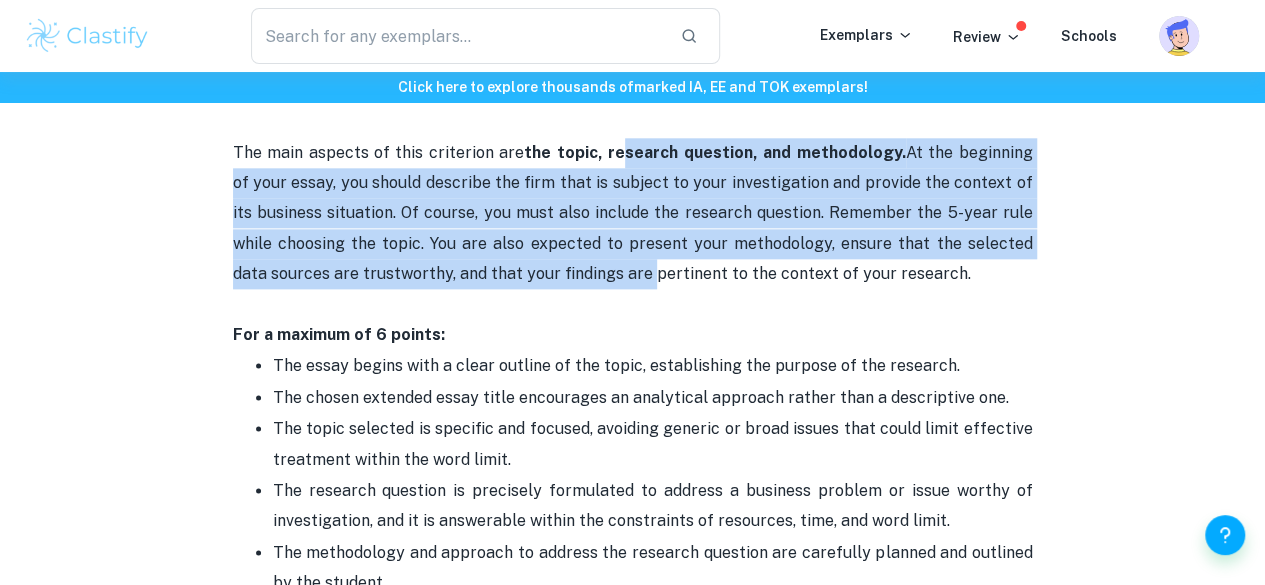 click on "The main aspects of this criterion are  the topic, research question, and methodology.  At the beginning of your essay, you should describe the firm that is subject to your investigation and provide the context of its business situation. Of course, you must also include the research question. Remember the 5-year rule while choosing the topic. You are also expected to present your methodology, ensure that the selected data sources are trustworthy, and that your findings are pertinent to the context of your research. For a maximum of 6 points:" at bounding box center (633, 228) 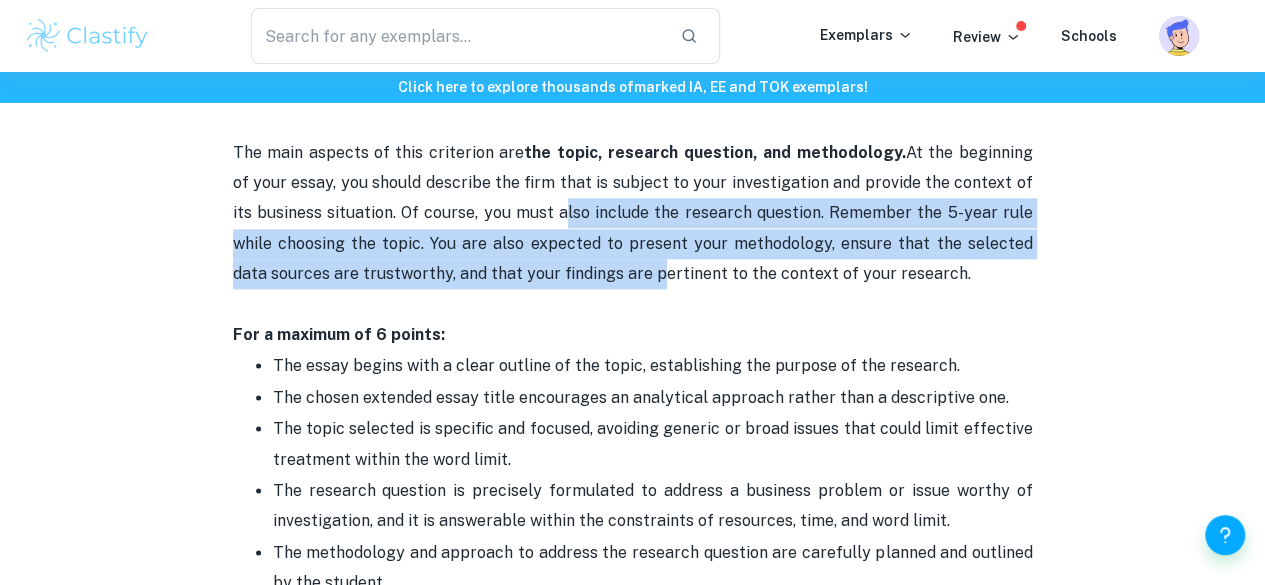 drag, startPoint x: 608, startPoint y: 331, endPoint x: 530, endPoint y: 273, distance: 97.20082 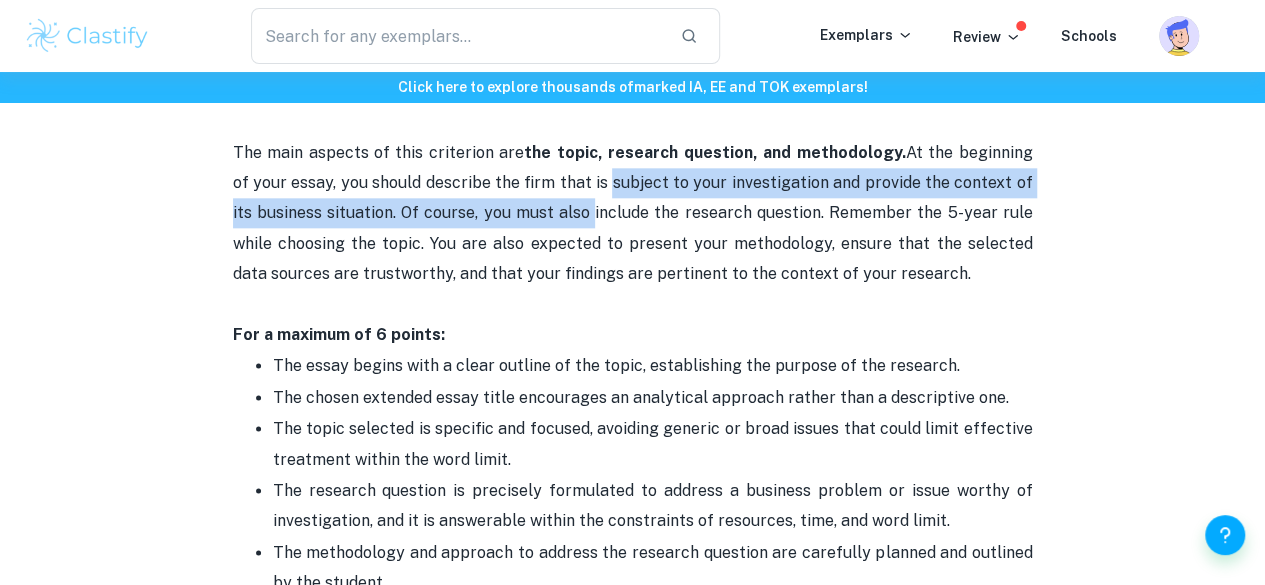 drag, startPoint x: 530, startPoint y: 273, endPoint x: 627, endPoint y: 237, distance: 103.46497 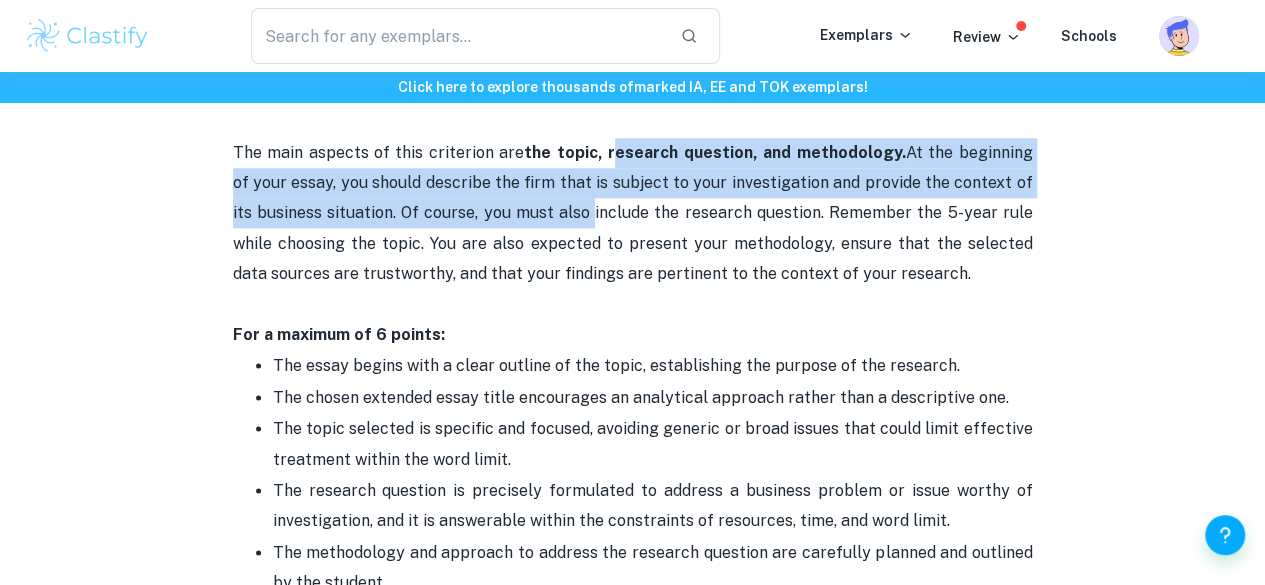 click on "The main aspects of this criterion are  the topic, research question, and methodology.  At the beginning of your essay, you should describe the firm that is subject to your investigation and provide the context of its business situation. Of course, you must also include the research question. Remember the 5-year rule while choosing the topic. You are also expected to present your methodology, ensure that the selected data sources are trustworthy, and that your findings are pertinent to the context of your research. For a maximum of 6 points:" at bounding box center (633, 228) 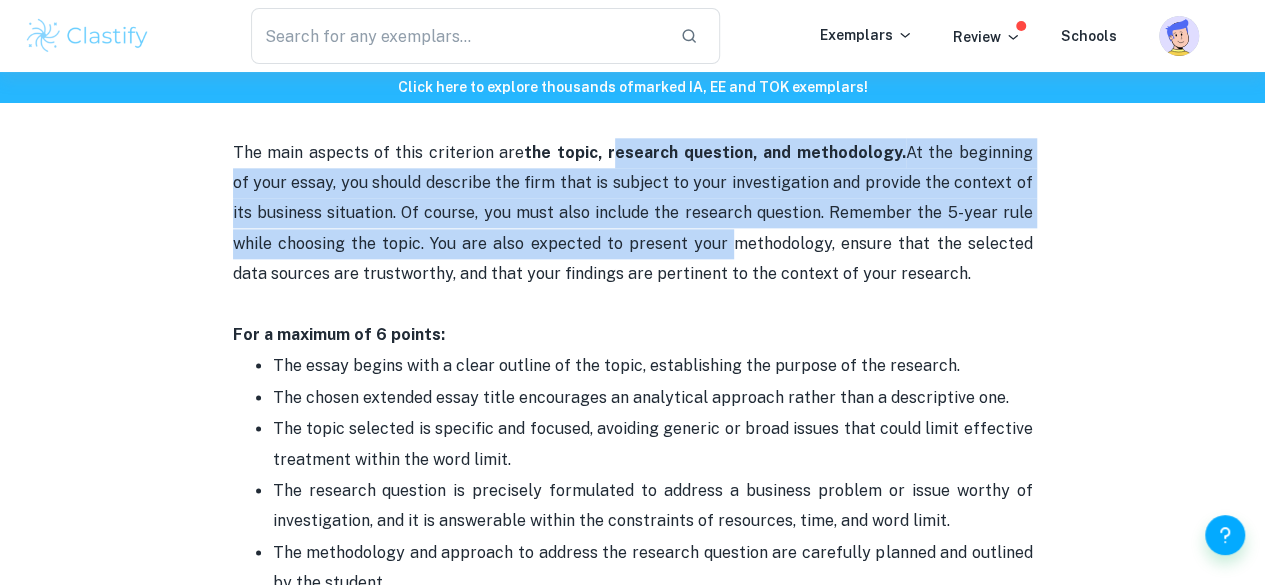 drag, startPoint x: 627, startPoint y: 237, endPoint x: 660, endPoint y: 332, distance: 100.56838 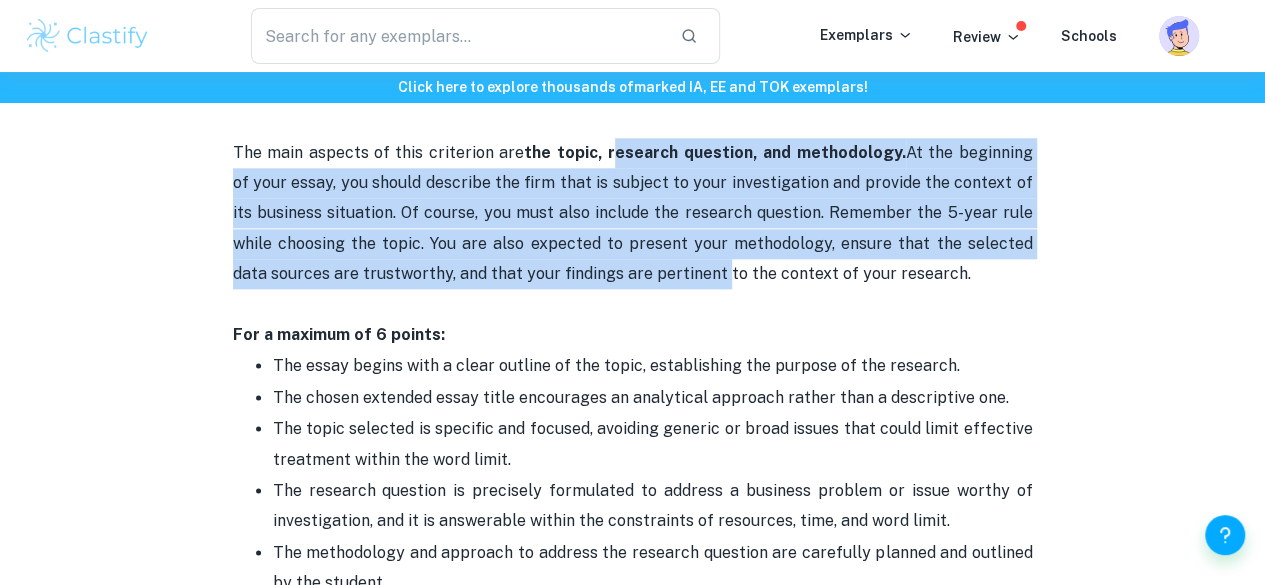 click on "The main aspects of this criterion are  the topic, research question, and methodology.  At the beginning of your essay, you should describe the firm that is subject to your investigation and provide the context of its business situation. Of course, you must also include the research question. Remember the 5-year rule while choosing the topic. You are also expected to present your methodology, ensure that the selected data sources are trustworthy, and that your findings are pertinent to the context of your research. For a maximum of 6 points:" at bounding box center (633, 228) 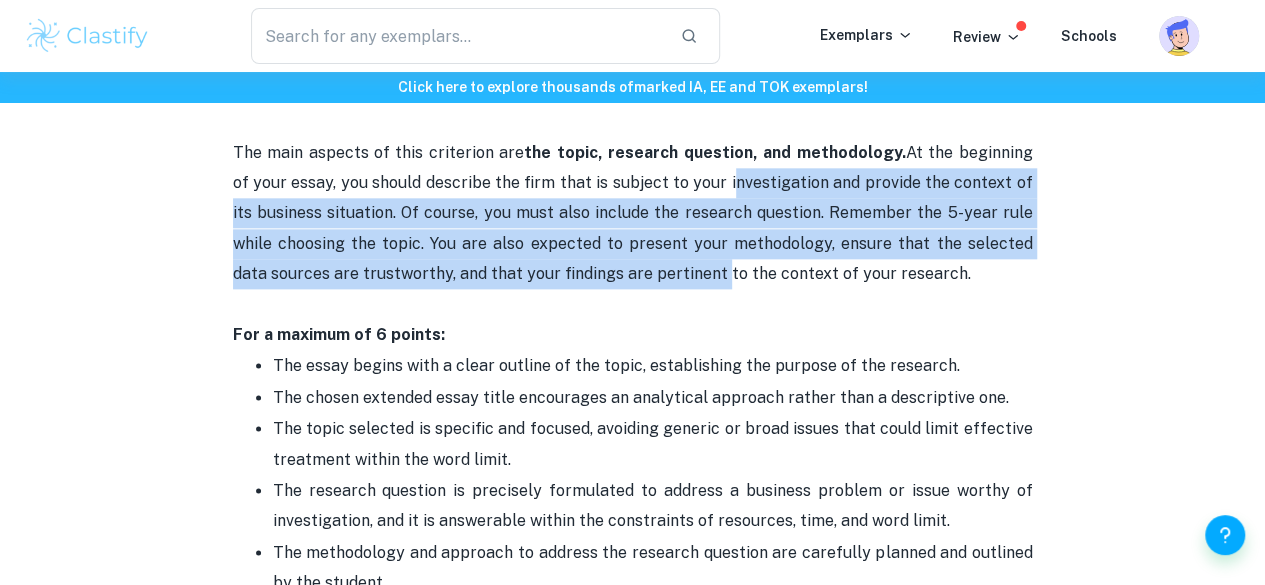 drag, startPoint x: 660, startPoint y: 332, endPoint x: 716, endPoint y: 246, distance: 102.625534 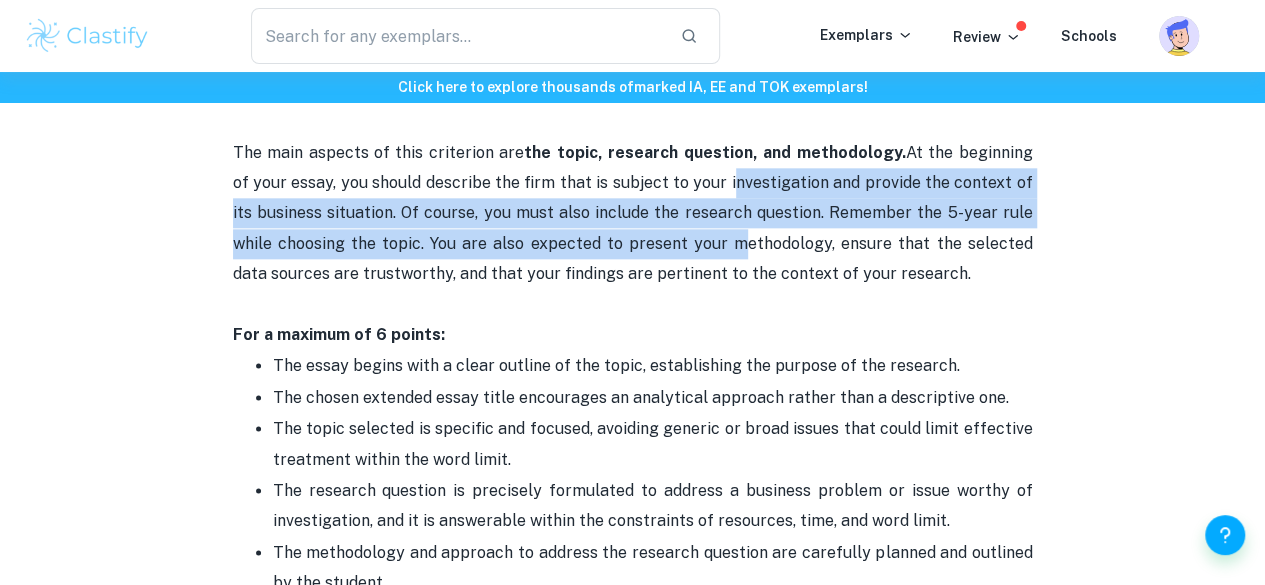 drag, startPoint x: 716, startPoint y: 246, endPoint x: 683, endPoint y: 331, distance: 91.18114 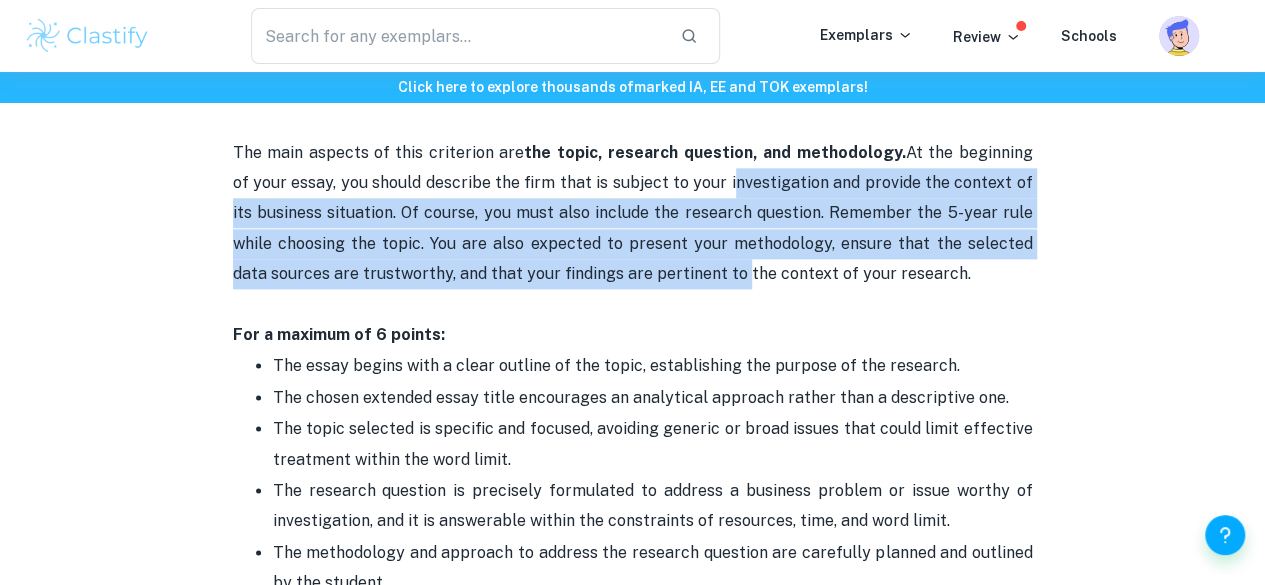 click on "The main aspects of this criterion are  the topic, research question, and methodology.  At the beginning of your essay, you should describe the firm that is subject to your investigation and provide the context of its business situation. Of course, you must also include the research question. Remember the 5-year rule while choosing the topic. You are also expected to present your methodology, ensure that the selected data sources are trustworthy, and that your findings are pertinent to the context of your research. For a maximum of 6 points:" at bounding box center (633, 228) 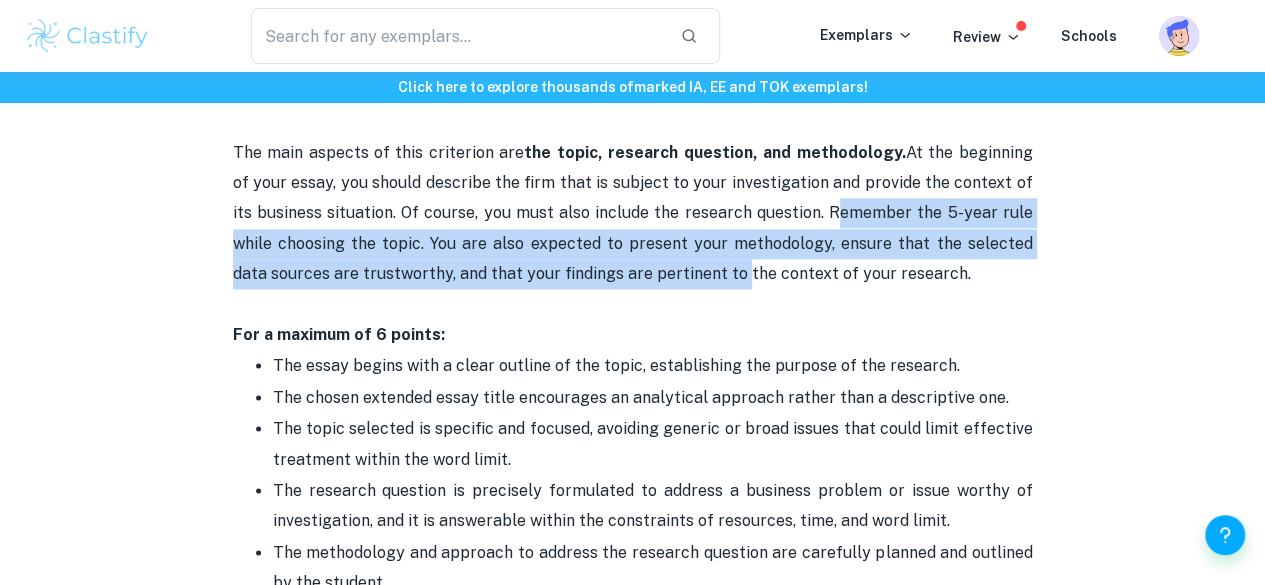drag, startPoint x: 683, startPoint y: 331, endPoint x: 797, endPoint y: 298, distance: 118.680244 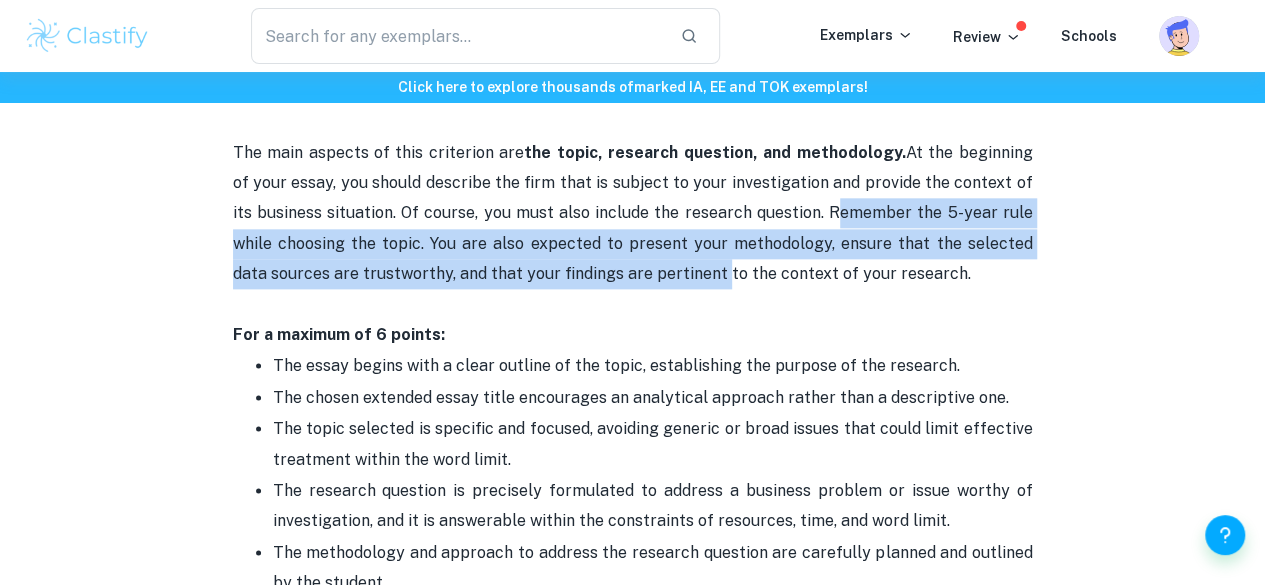 drag, startPoint x: 797, startPoint y: 298, endPoint x: 670, endPoint y: 333, distance: 131.73459 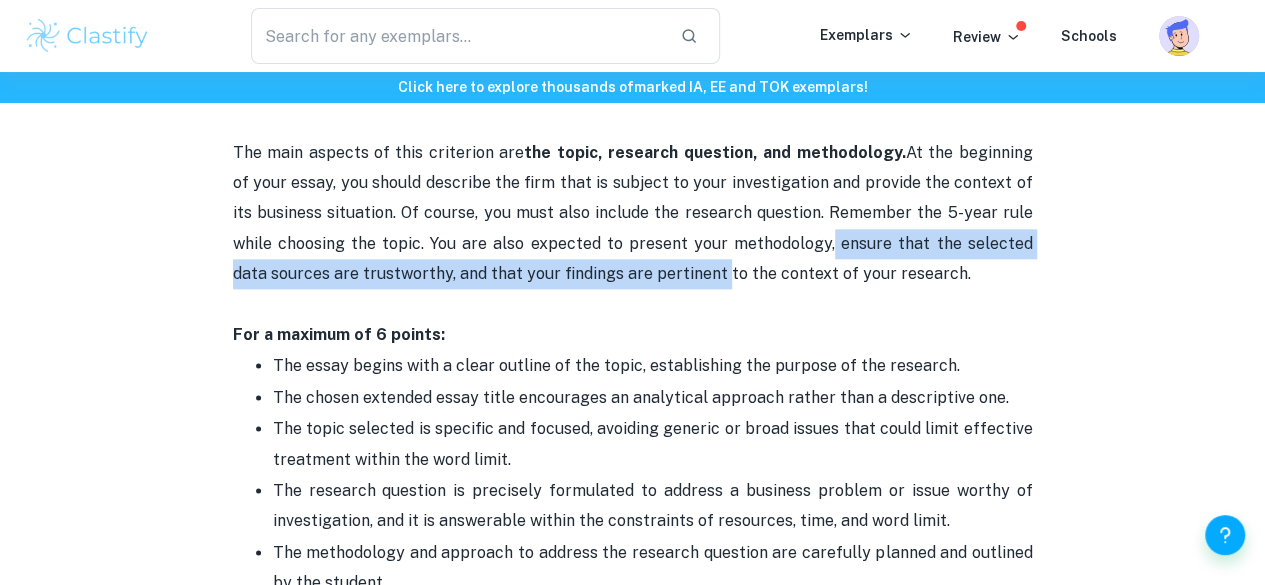drag, startPoint x: 670, startPoint y: 333, endPoint x: 790, endPoint y: 303, distance: 123.69317 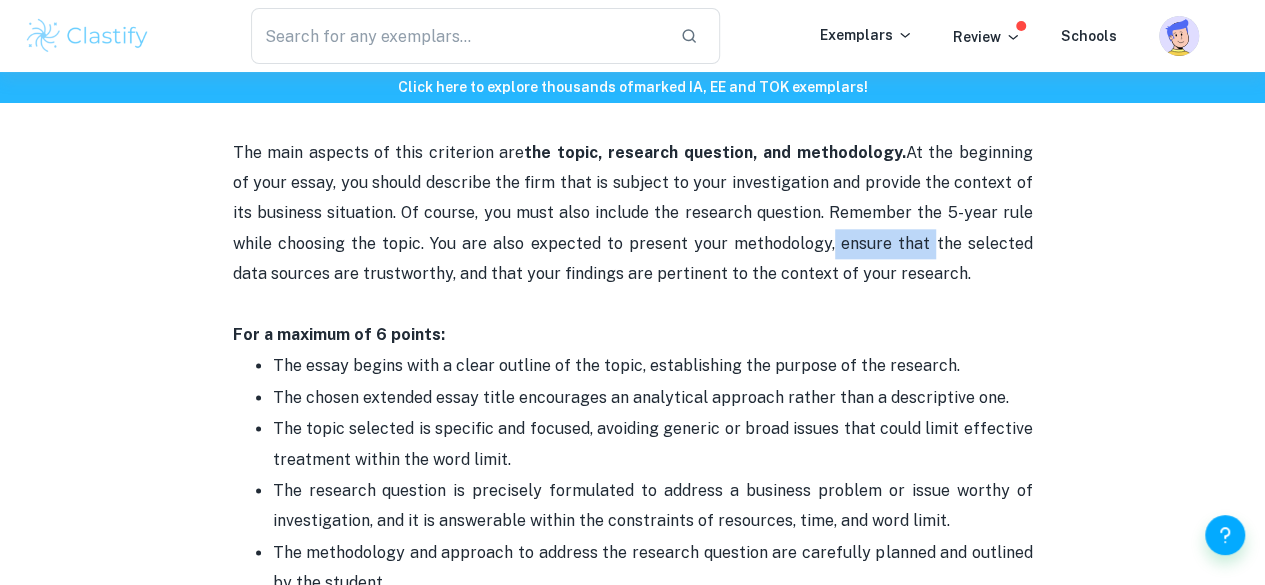 drag, startPoint x: 790, startPoint y: 303, endPoint x: 864, endPoint y: 324, distance: 76.922035 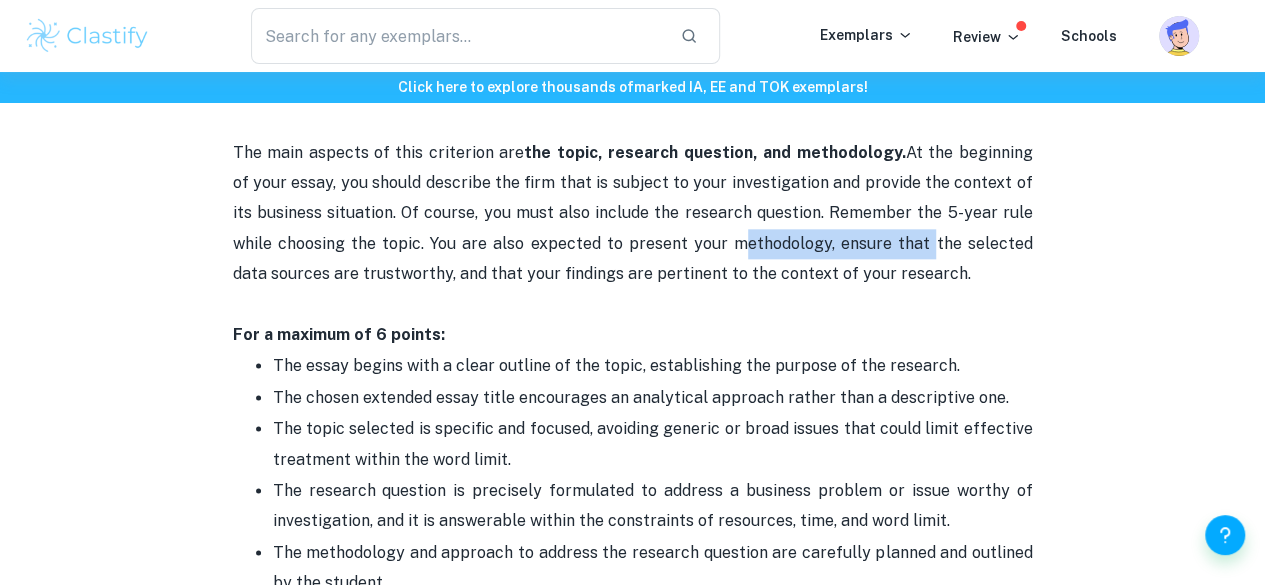 drag, startPoint x: 864, startPoint y: 324, endPoint x: 730, endPoint y: 307, distance: 135.07405 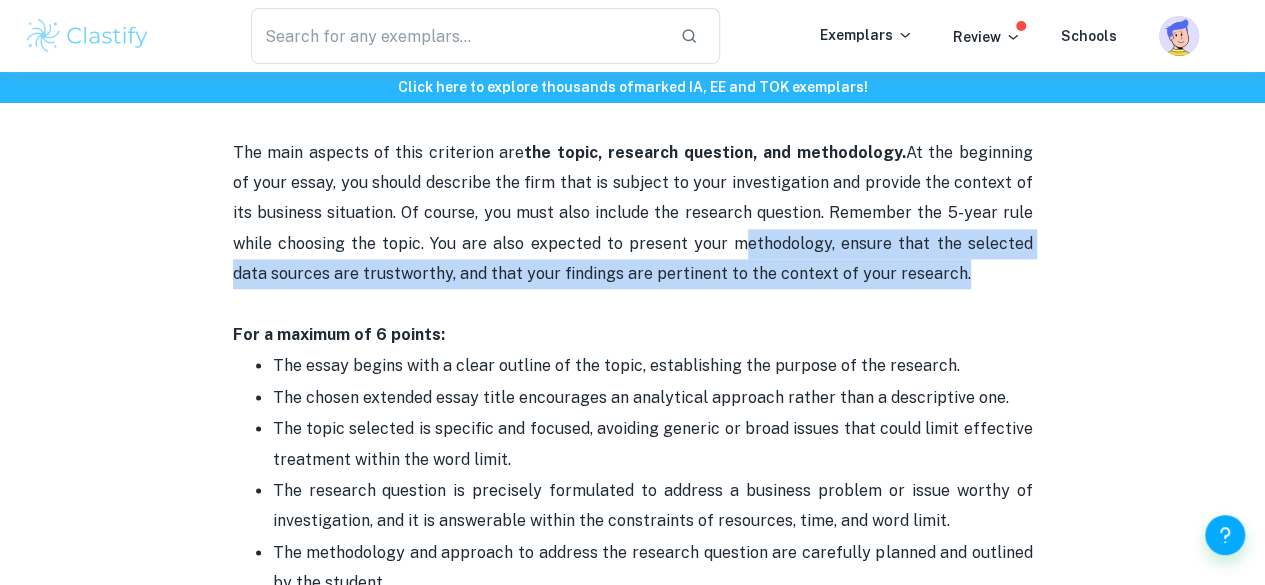 drag, startPoint x: 730, startPoint y: 307, endPoint x: 861, endPoint y: 342, distance: 135.59499 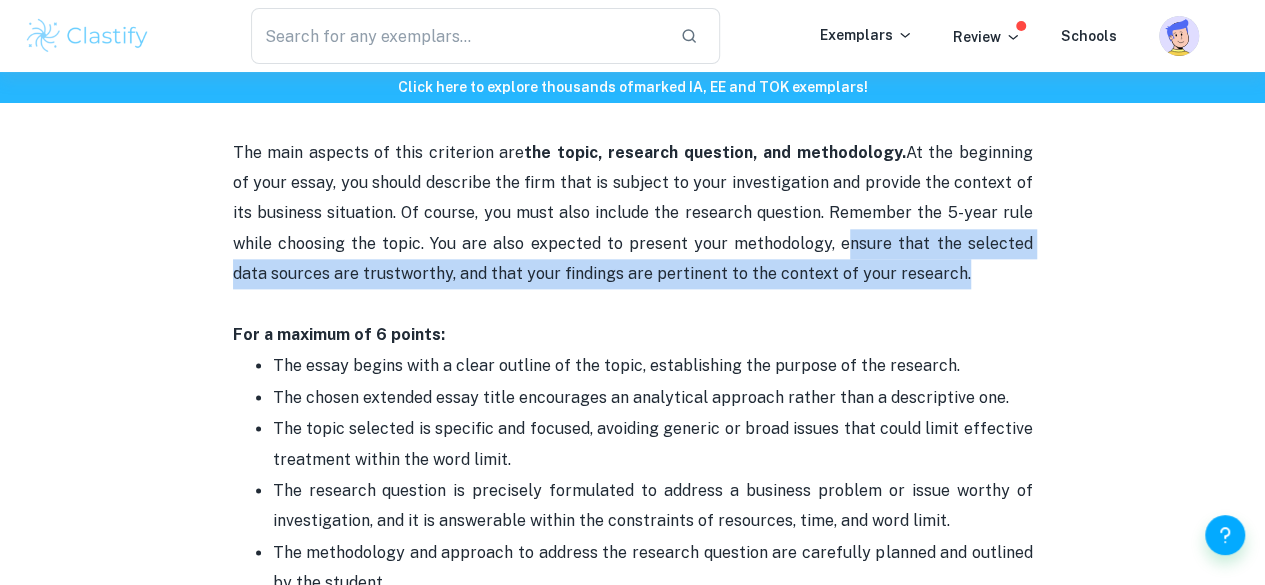 drag, startPoint x: 861, startPoint y: 342, endPoint x: 828, endPoint y: 323, distance: 38.078865 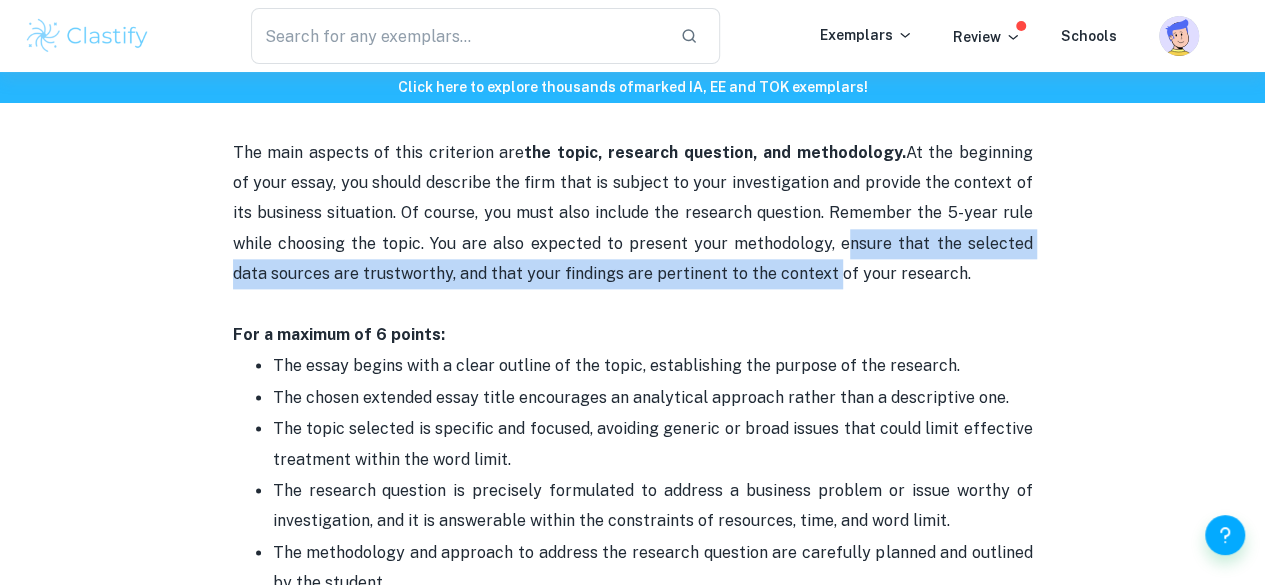 drag, startPoint x: 828, startPoint y: 323, endPoint x: 752, endPoint y: 367, distance: 87.81799 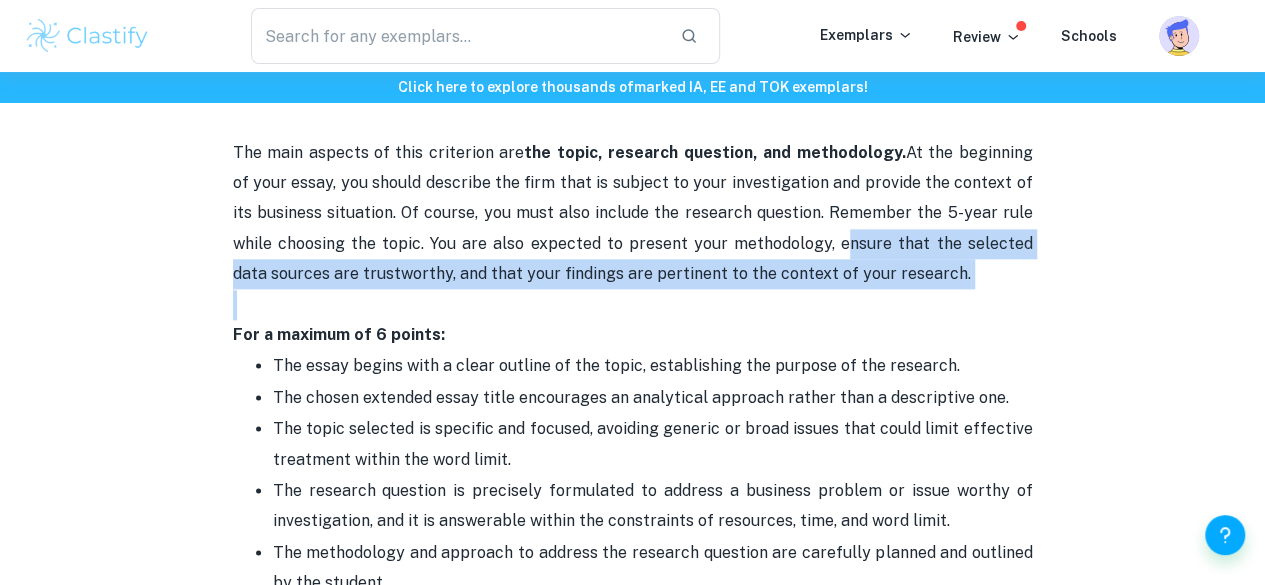 click on "The main aspects of this criterion are  the topic, research question, and methodology.  At the beginning of your essay, you should describe the firm that is subject to your investigation and provide the context of its business situation. Of course, you must also include the research question. Remember the 5-year rule while choosing the topic. You are also expected to present your methodology, ensure that the selected data sources are trustworthy, and that your findings are pertinent to the context of your research. For a maximum of 6 points:" at bounding box center (633, 228) 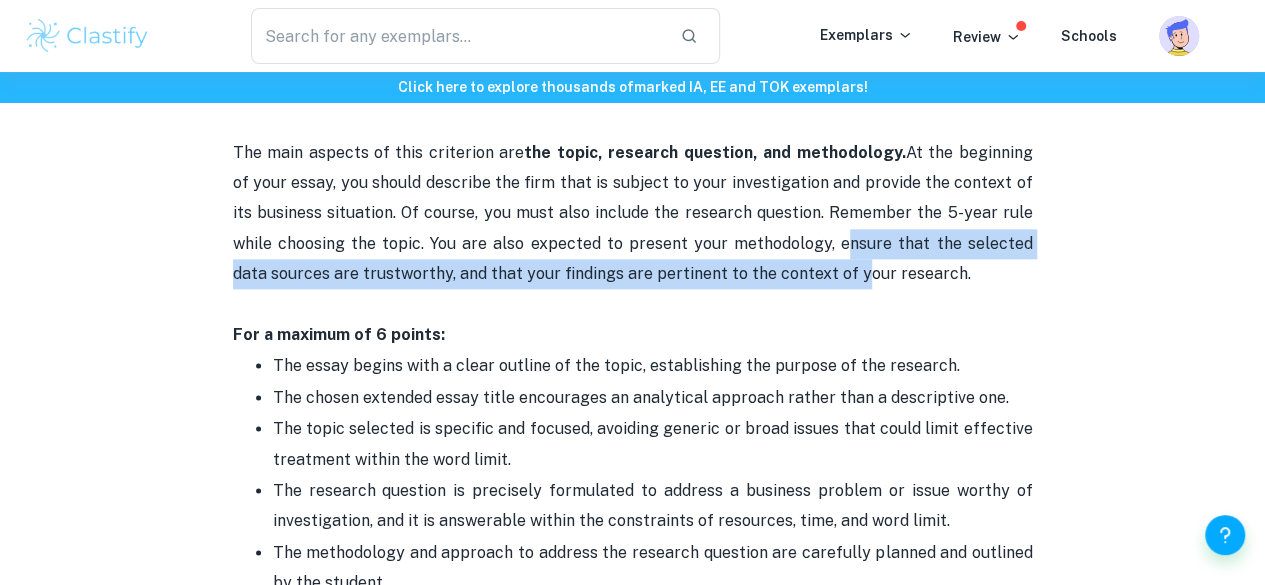 drag, startPoint x: 815, startPoint y: 306, endPoint x: 800, endPoint y: 341, distance: 38.078865 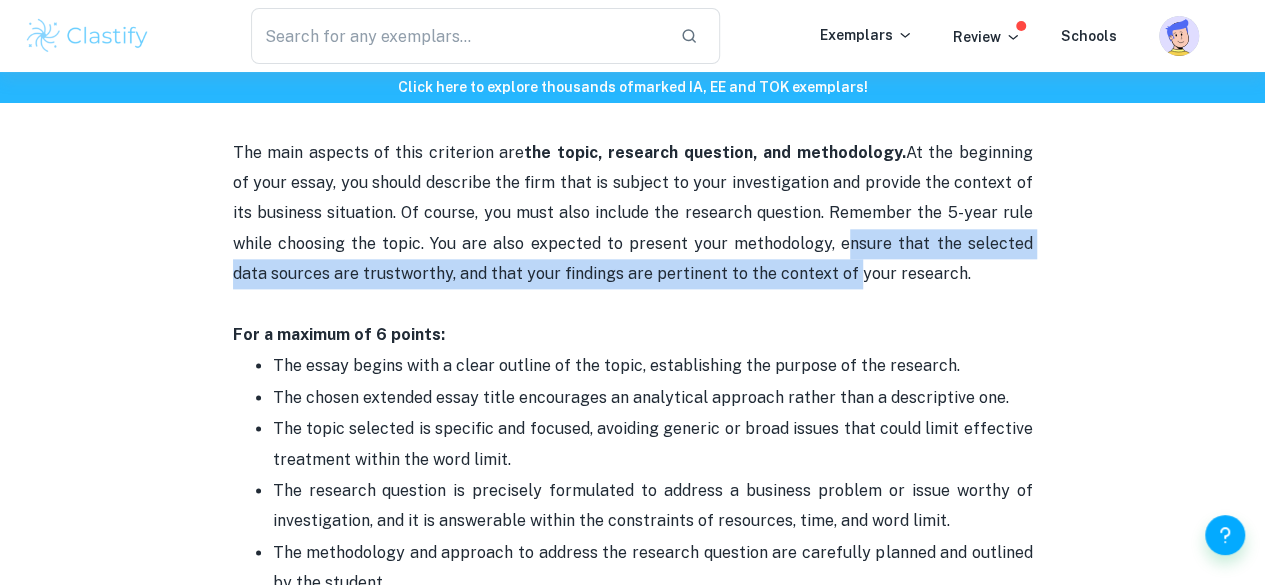 click on "The main aspects of this criterion are  the topic, research question, and methodology.  At the beginning of your essay, you should describe the firm that is subject to your investigation and provide the context of its business situation. Of course, you must also include the research question. Remember the 5-year rule while choosing the topic. You are also expected to present your methodology, ensure that the selected data sources are trustworthy, and that your findings are pertinent to the context of your research. For a maximum of 6 points:" at bounding box center (633, 228) 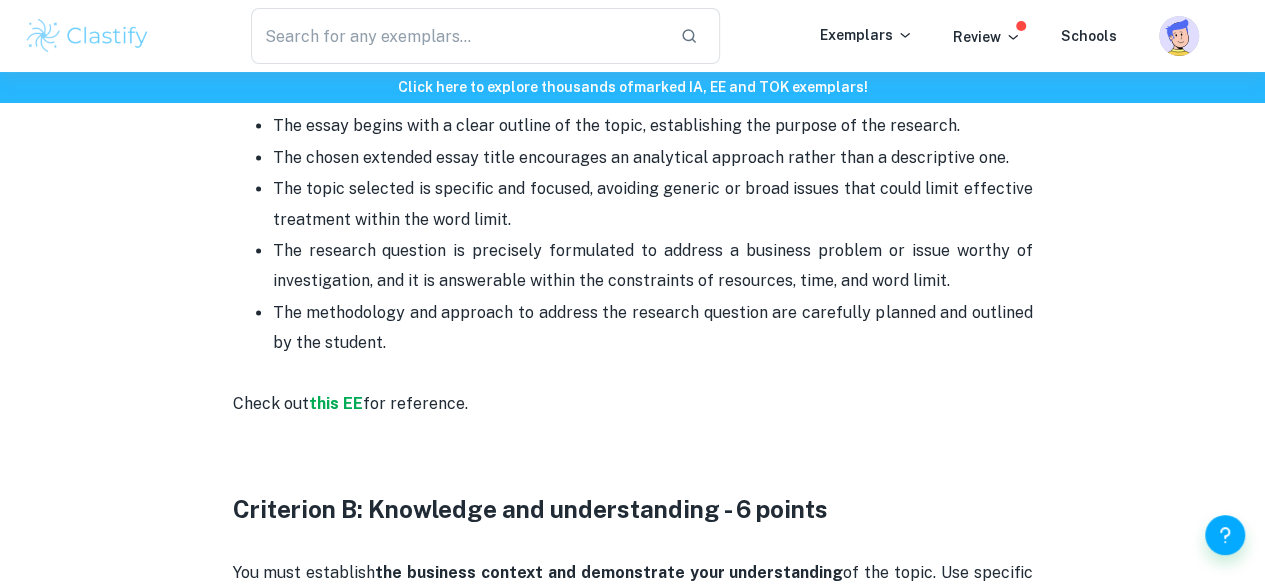 scroll, scrollTop: 1309, scrollLeft: 0, axis: vertical 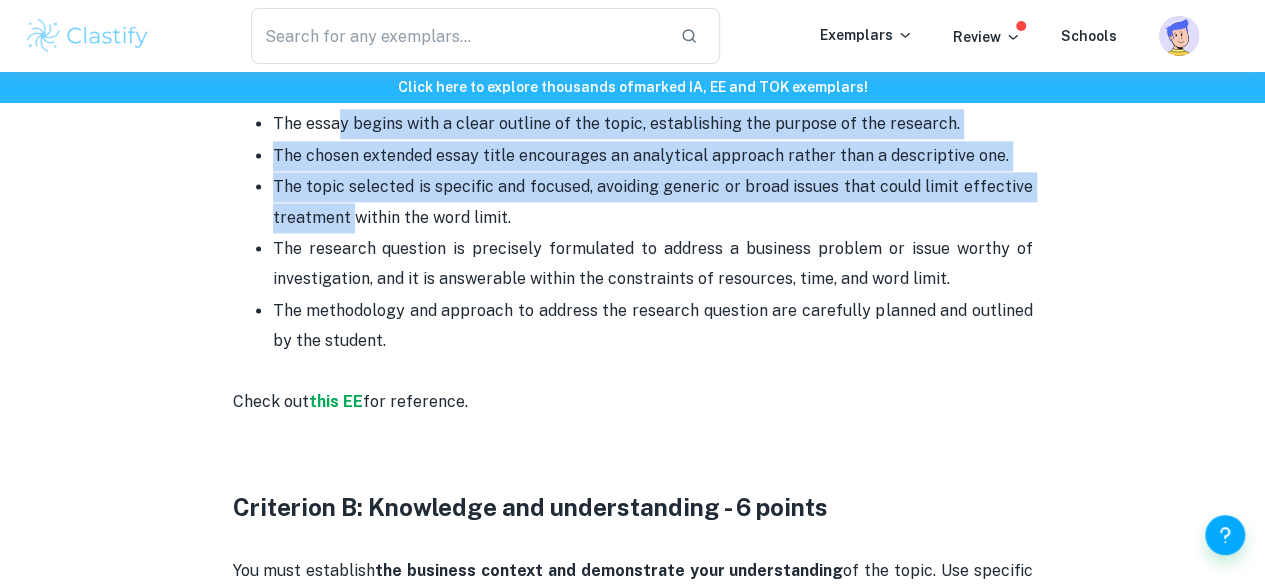 drag, startPoint x: 338, startPoint y: 196, endPoint x: 351, endPoint y: 299, distance: 103.81715 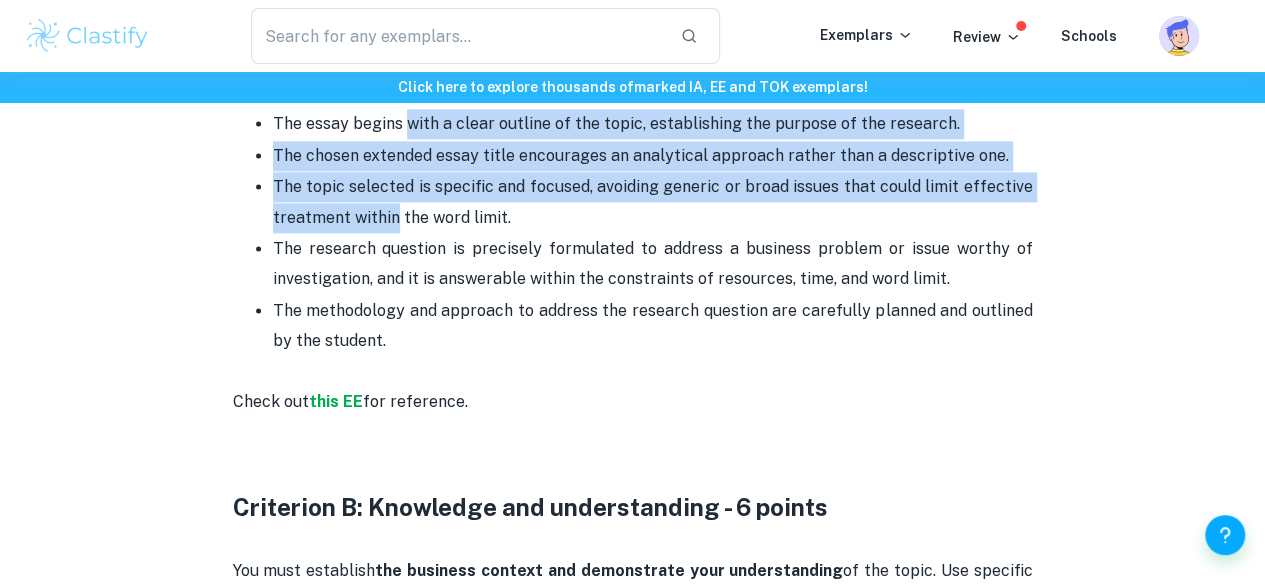 drag, startPoint x: 351, startPoint y: 299, endPoint x: 414, endPoint y: 197, distance: 119.88744 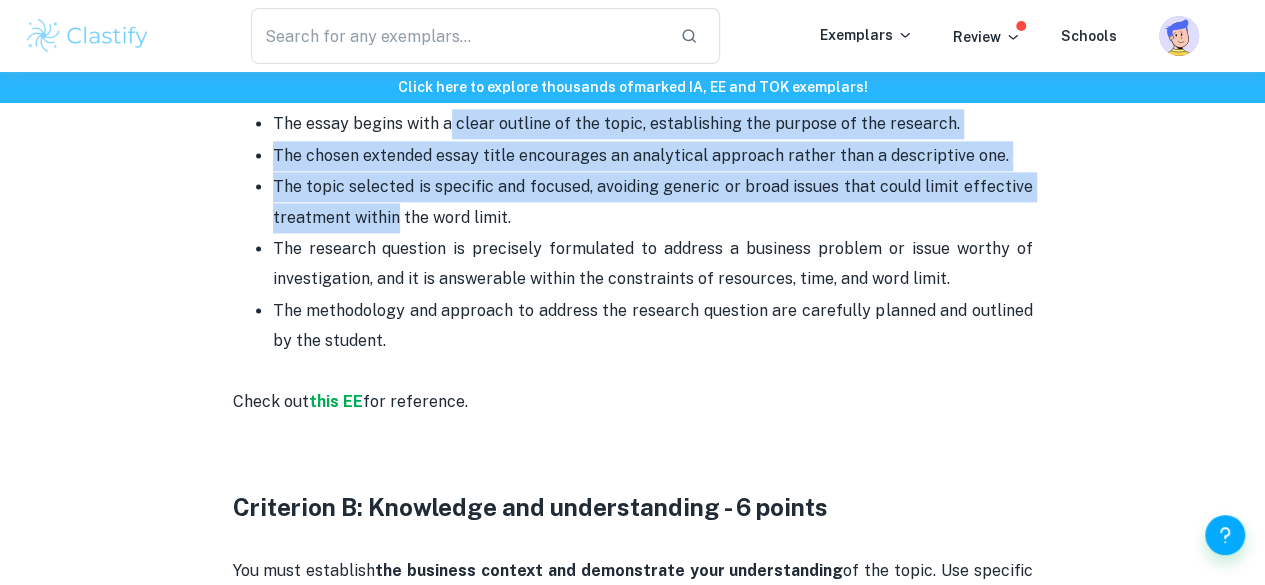 drag, startPoint x: 387, startPoint y: 293, endPoint x: 446, endPoint y: 209, distance: 102.64989 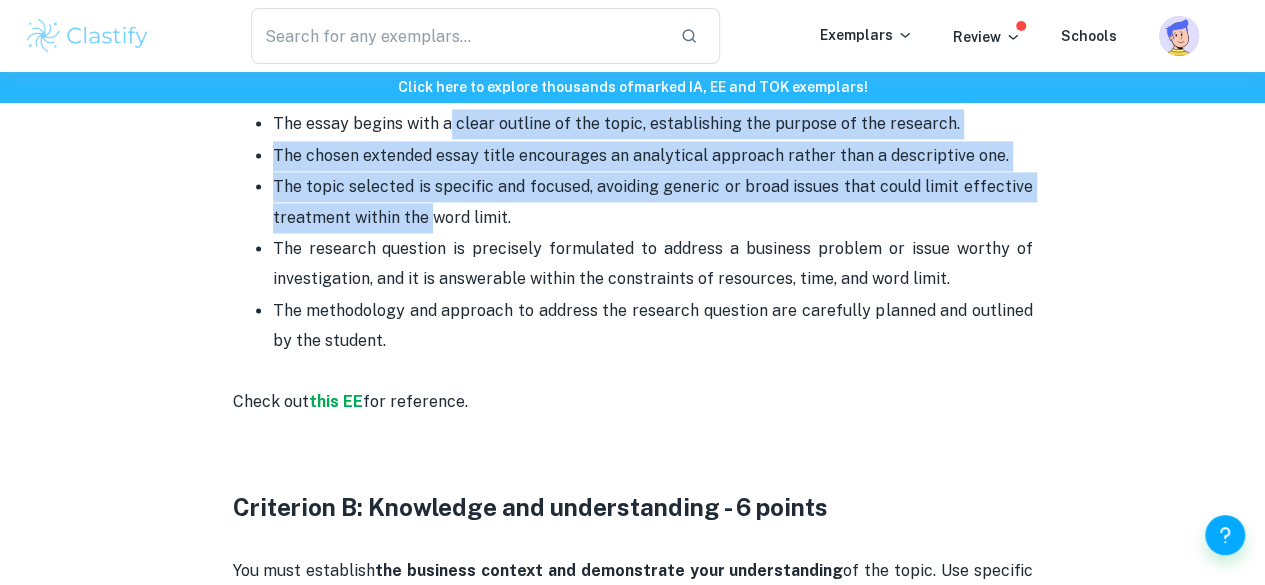 drag, startPoint x: 446, startPoint y: 209, endPoint x: 431, endPoint y: 277, distance: 69.63476 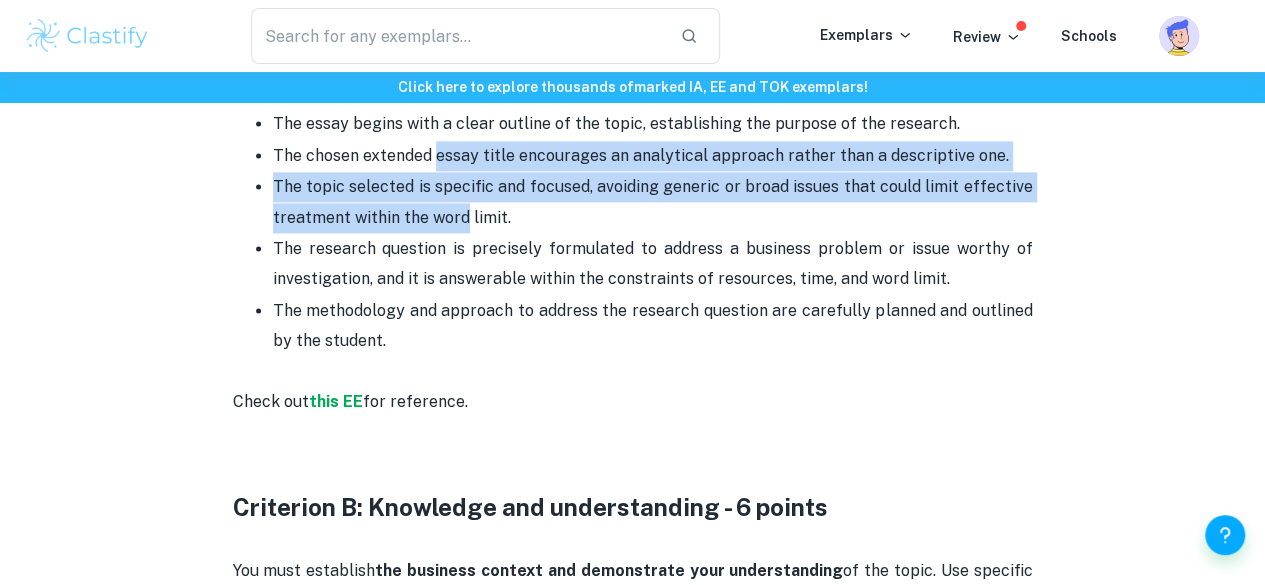 drag, startPoint x: 431, startPoint y: 277, endPoint x: 453, endPoint y: 238, distance: 44.777225 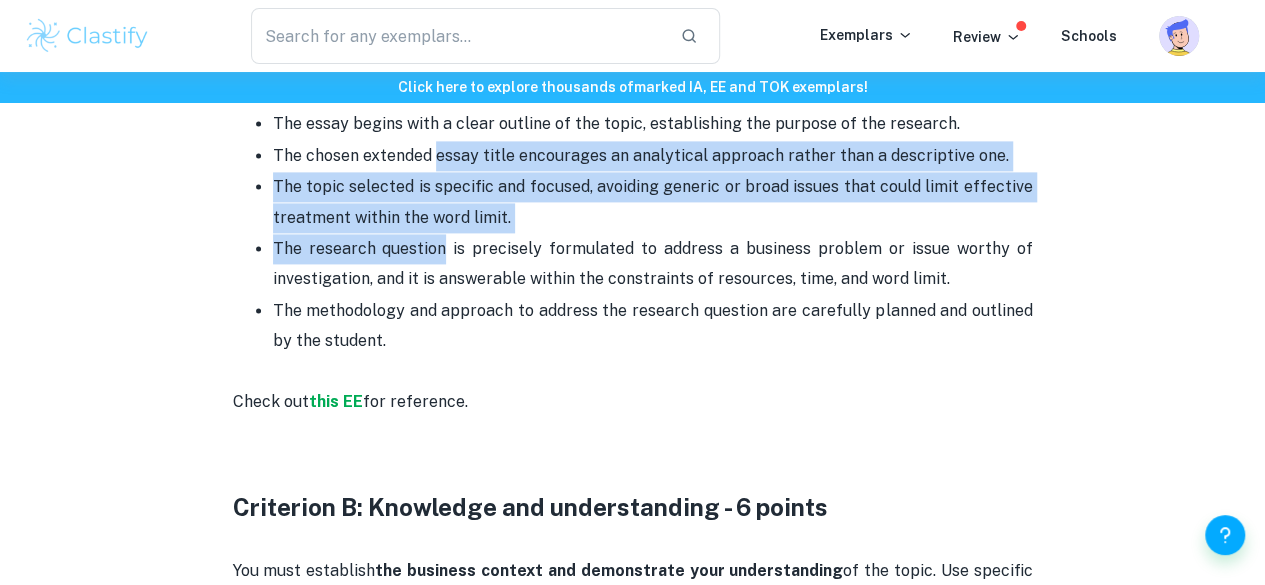 drag, startPoint x: 453, startPoint y: 238, endPoint x: 432, endPoint y: 321, distance: 85.61542 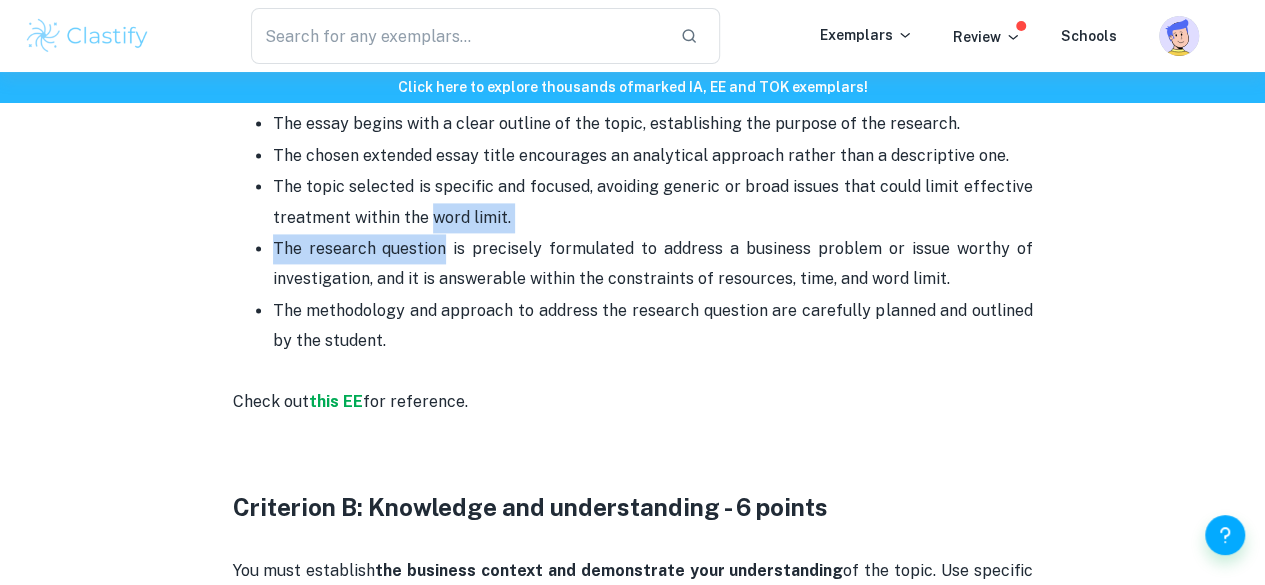 drag, startPoint x: 432, startPoint y: 321, endPoint x: 447, endPoint y: 259, distance: 63.788715 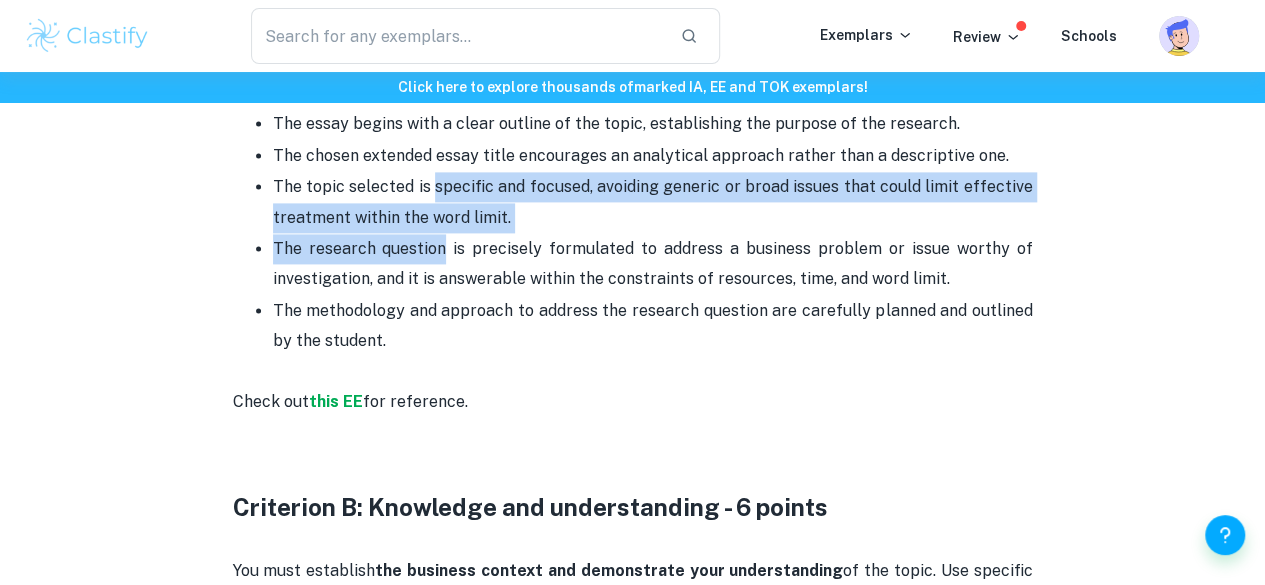 click on "The topic selected is specific and focused, avoiding generic or broad issues that could limit effective treatment within the word limit." at bounding box center [653, 202] 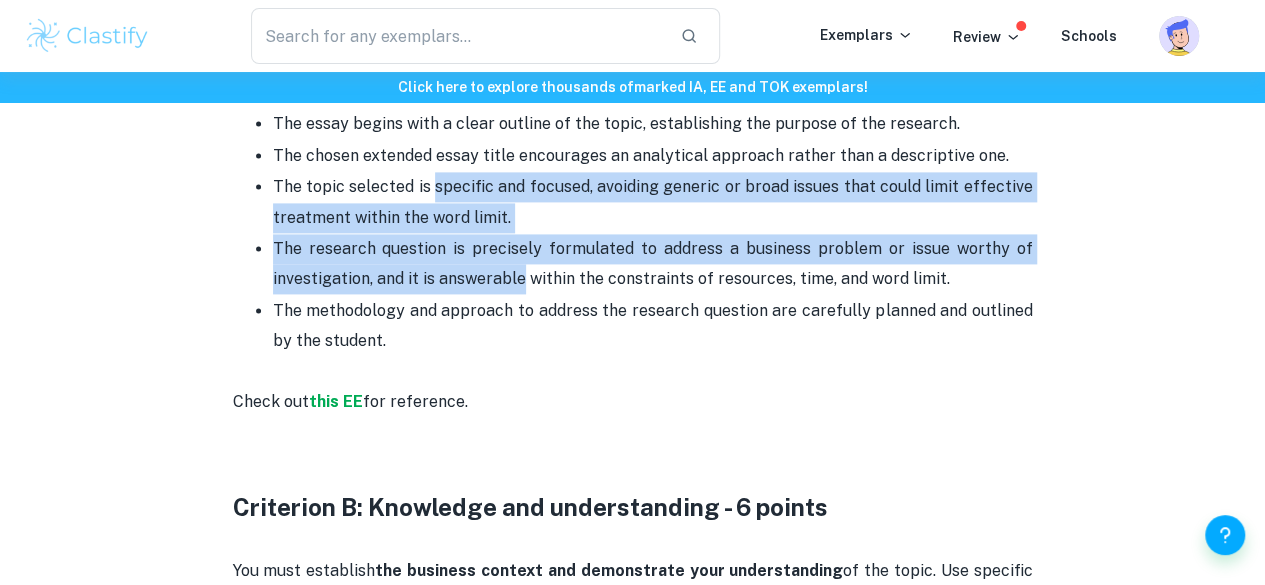 click on "The research question is precisely formulated to address a business problem or issue worthy of investigation, and it is answerable within the constraints of resources, time, and word limit." at bounding box center [653, 264] 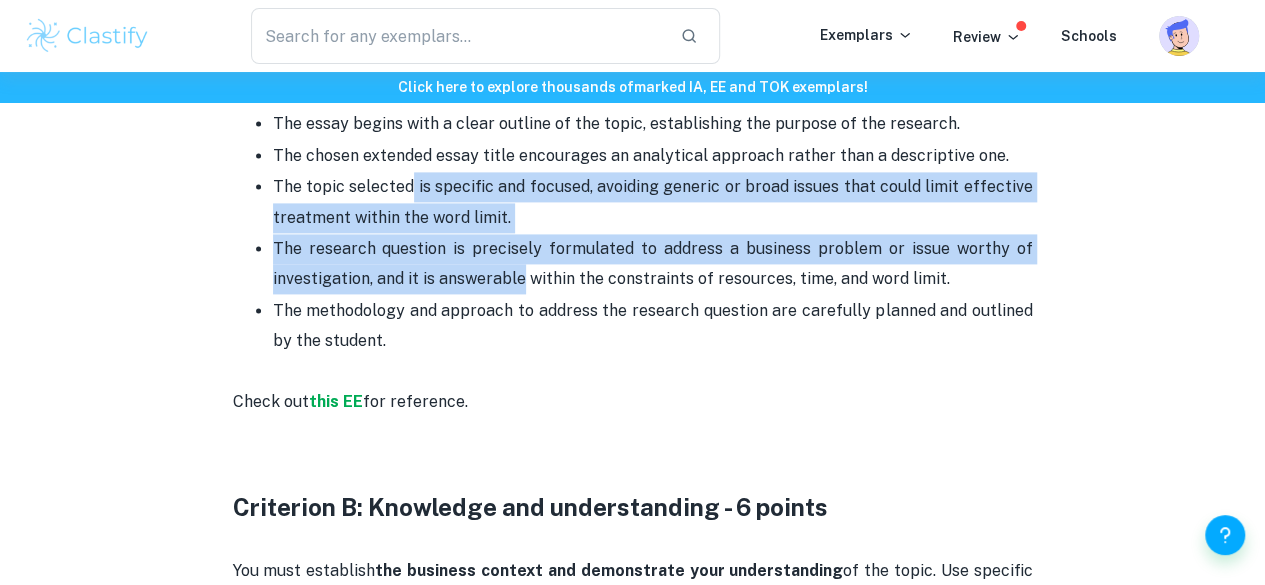 drag, startPoint x: 438, startPoint y: 347, endPoint x: 406, endPoint y: 263, distance: 89.88882 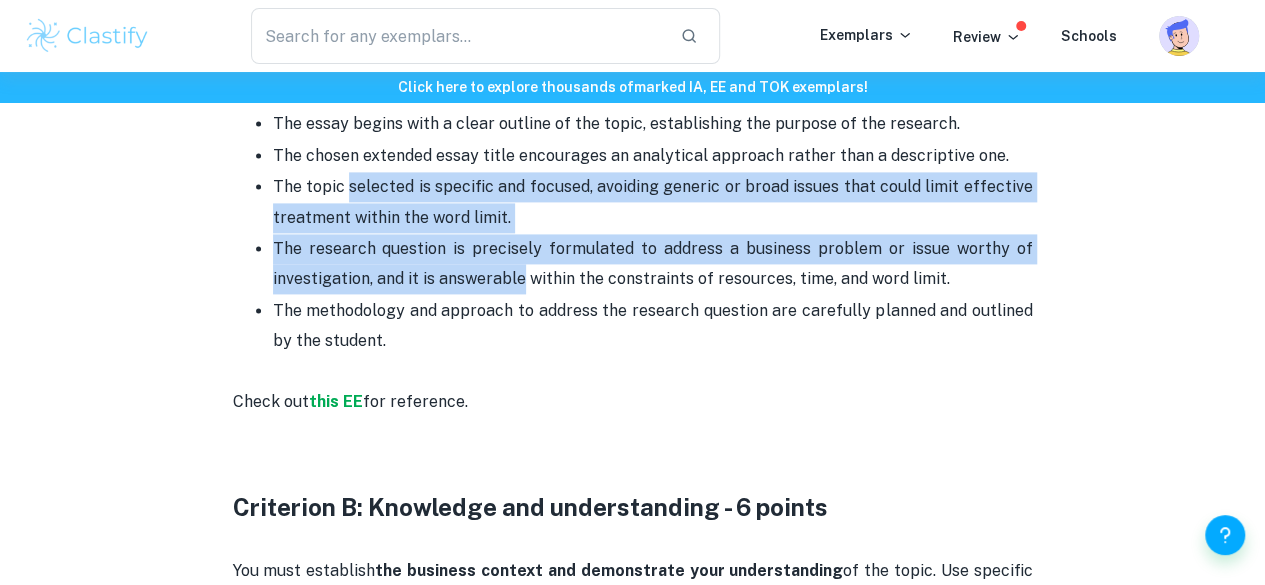 click on "The topic selected is specific and focused, avoiding generic or broad issues that could limit effective treatment within the word limit." at bounding box center [653, 202] 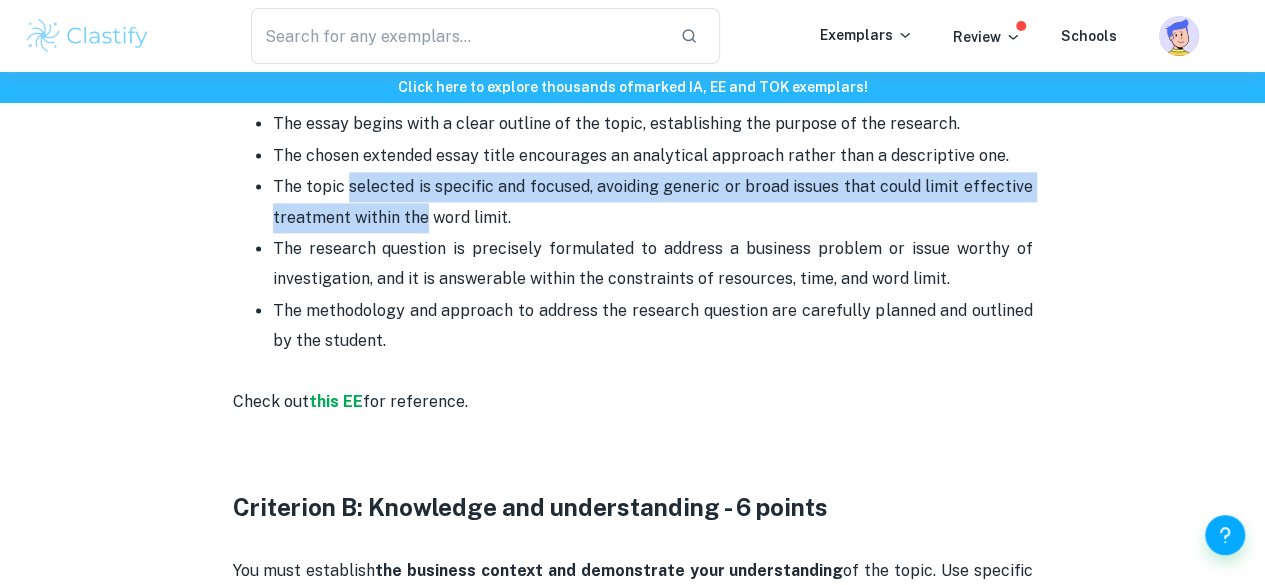 drag, startPoint x: 406, startPoint y: 263, endPoint x: 403, endPoint y: 326, distance: 63.07139 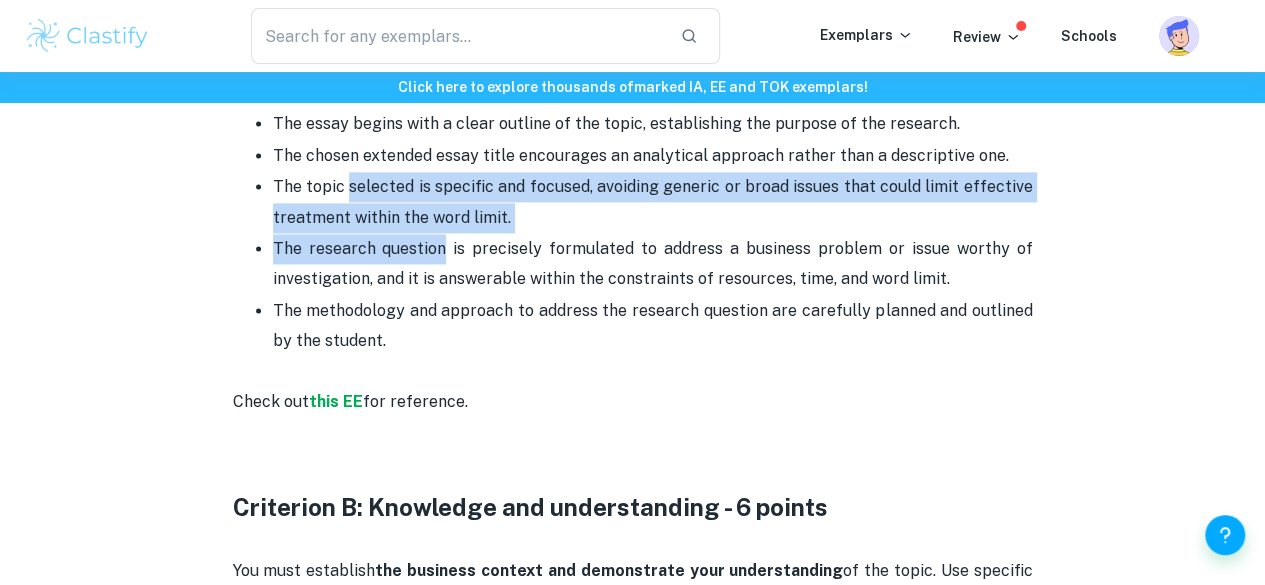 click on "The research question is precisely formulated to address a business problem or issue worthy of investigation, and it is answerable within the constraints of resources, time, and word limit." at bounding box center [653, 264] 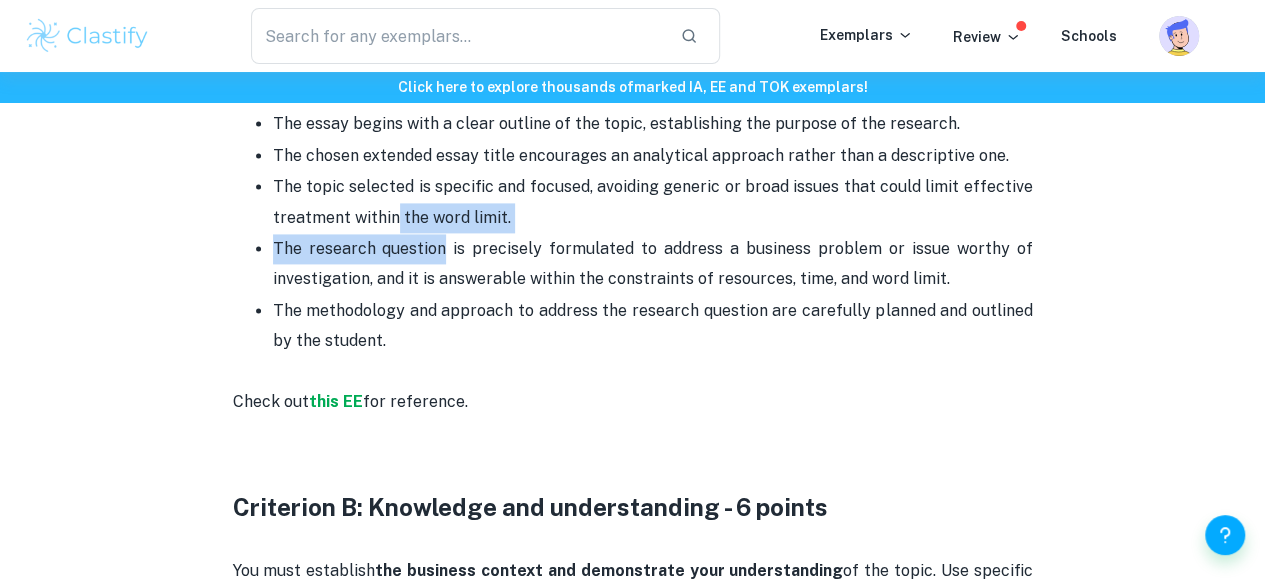 drag, startPoint x: 403, startPoint y: 326, endPoint x: 386, endPoint y: 283, distance: 46.238514 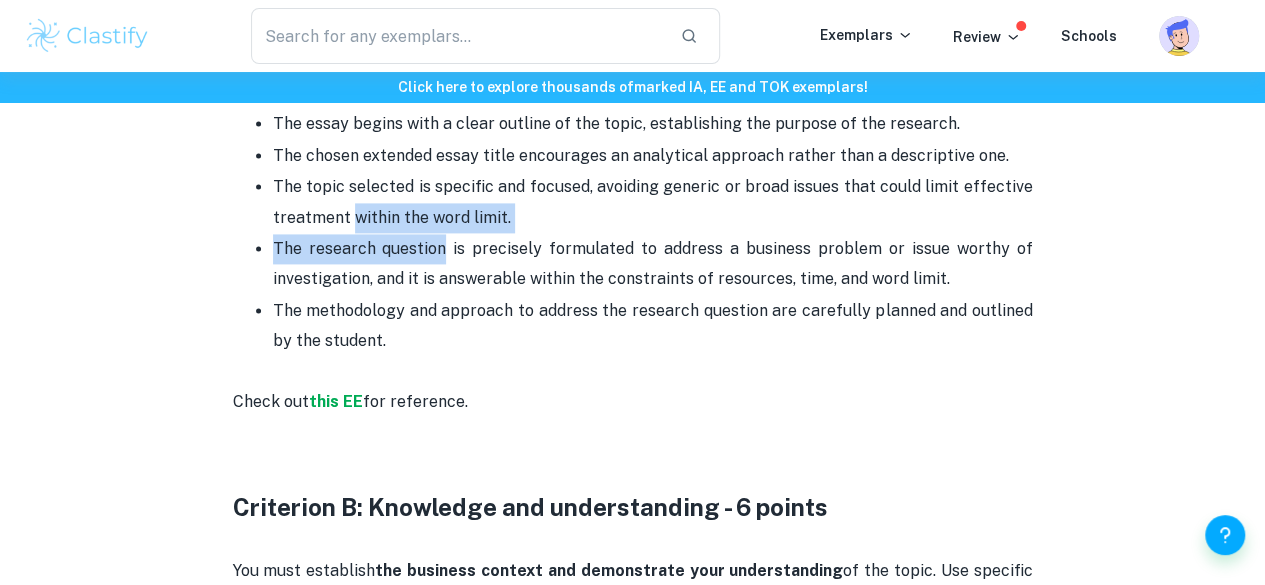 click on "The topic selected is specific and focused, avoiding generic or broad issues that could limit effective treatment within the word limit." at bounding box center (653, 202) 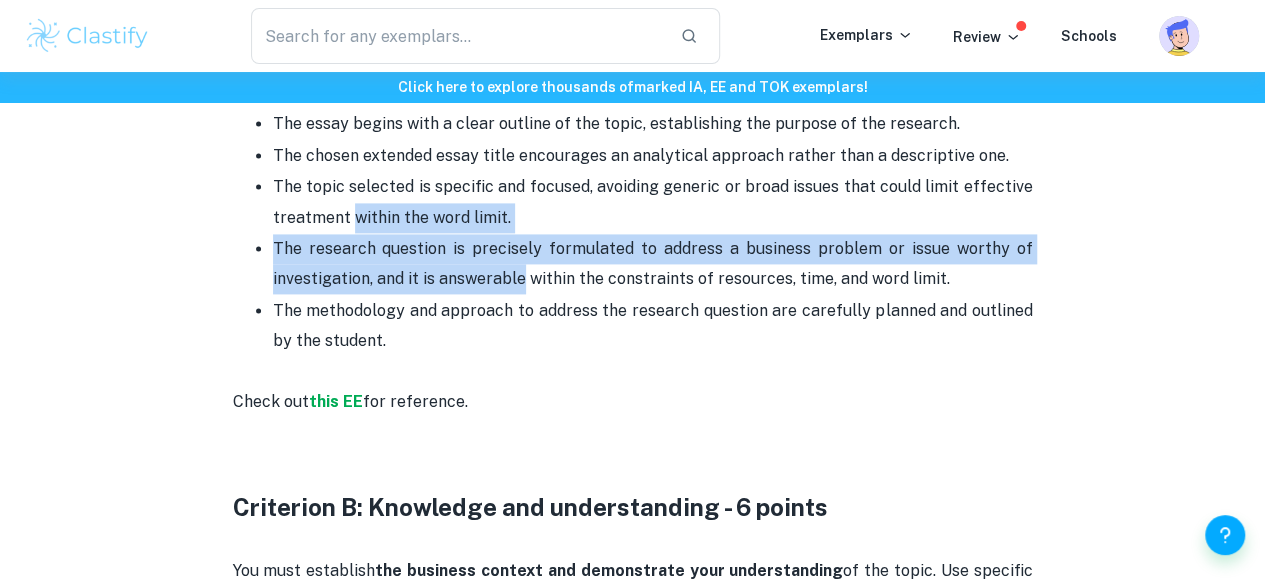 click on "The research question is precisely formulated to address a business problem or issue worthy of investigation, and it is answerable within the constraints of resources, time, and word limit." at bounding box center (653, 264) 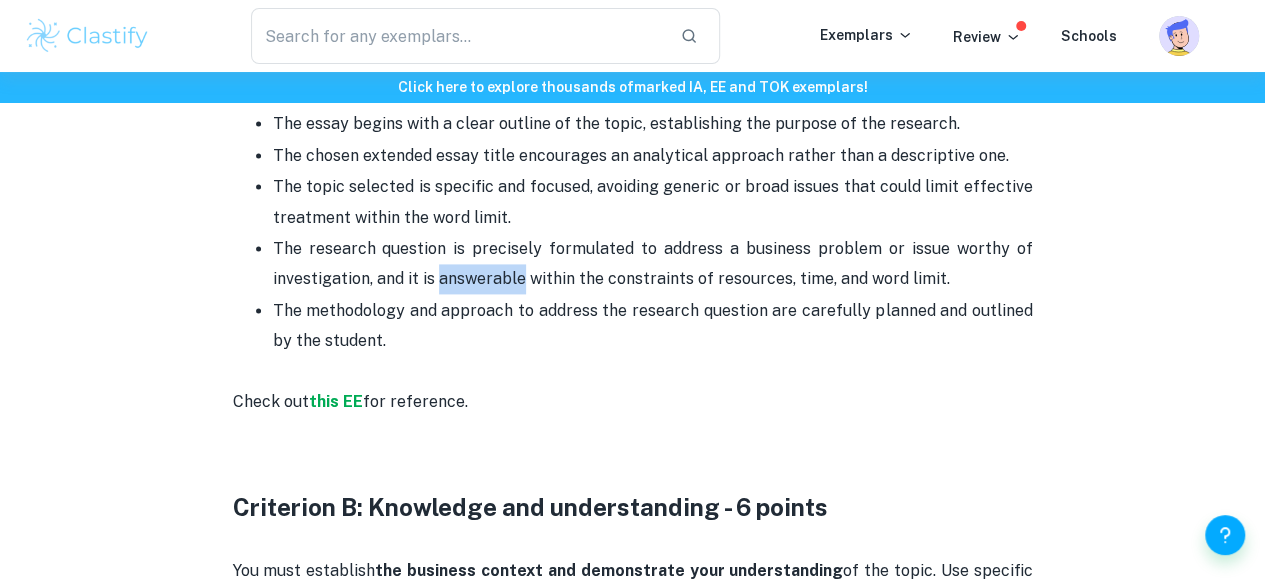 drag, startPoint x: 454, startPoint y: 341, endPoint x: 532, endPoint y: 351, distance: 78.63841 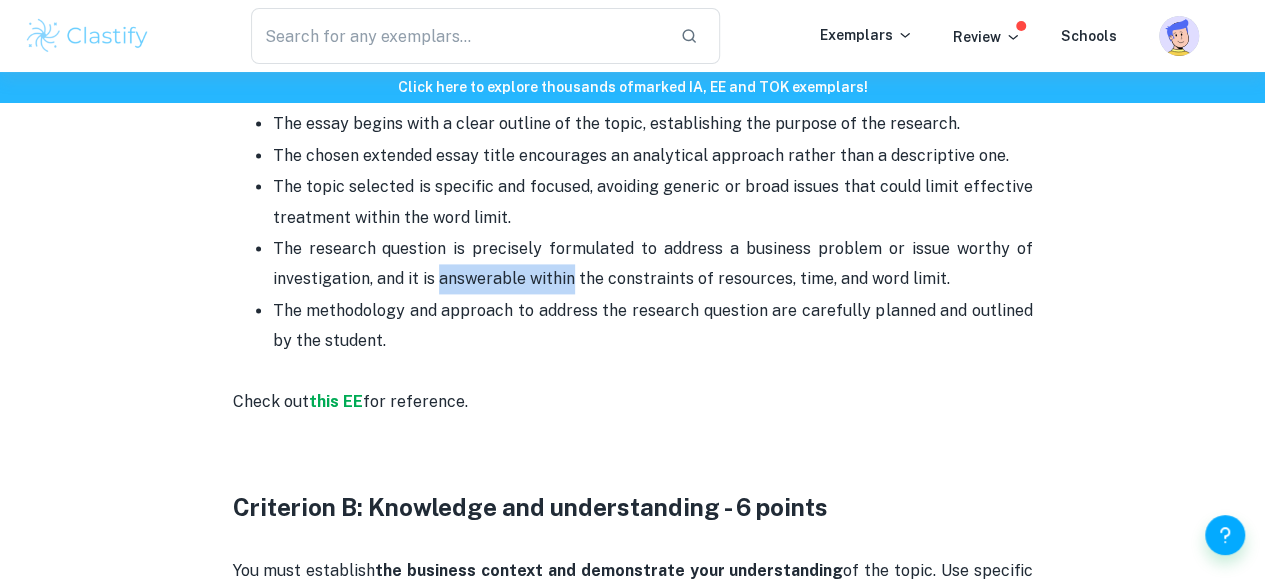 click on "The research question is precisely formulated to address a business problem or issue worthy of investigation, and it is answerable within the constraints of resources, time, and word limit." at bounding box center [653, 264] 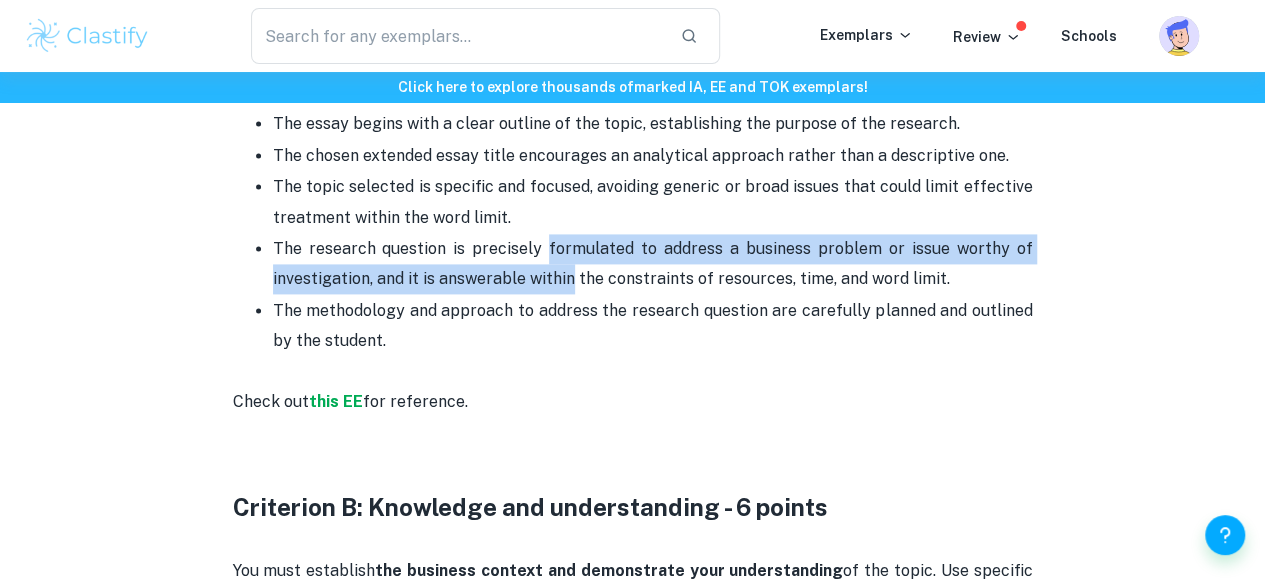 drag 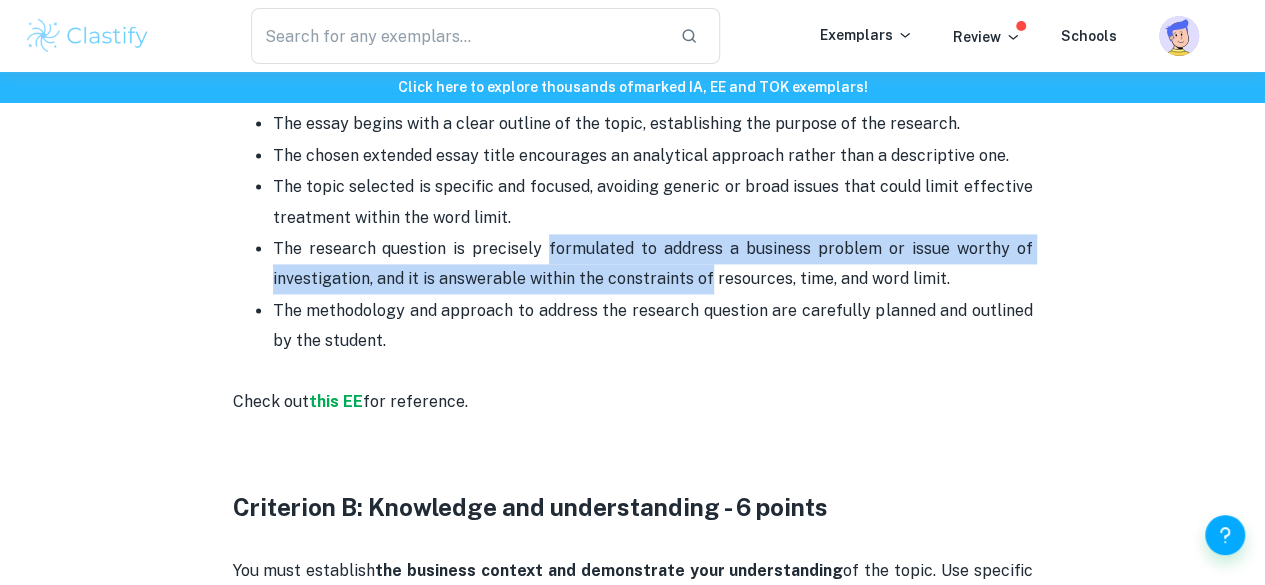 click on "The research question is precisely formulated to address a business problem or issue worthy of investigation, and it is answerable within the constraints of resources, time, and word limit." at bounding box center (653, 264) 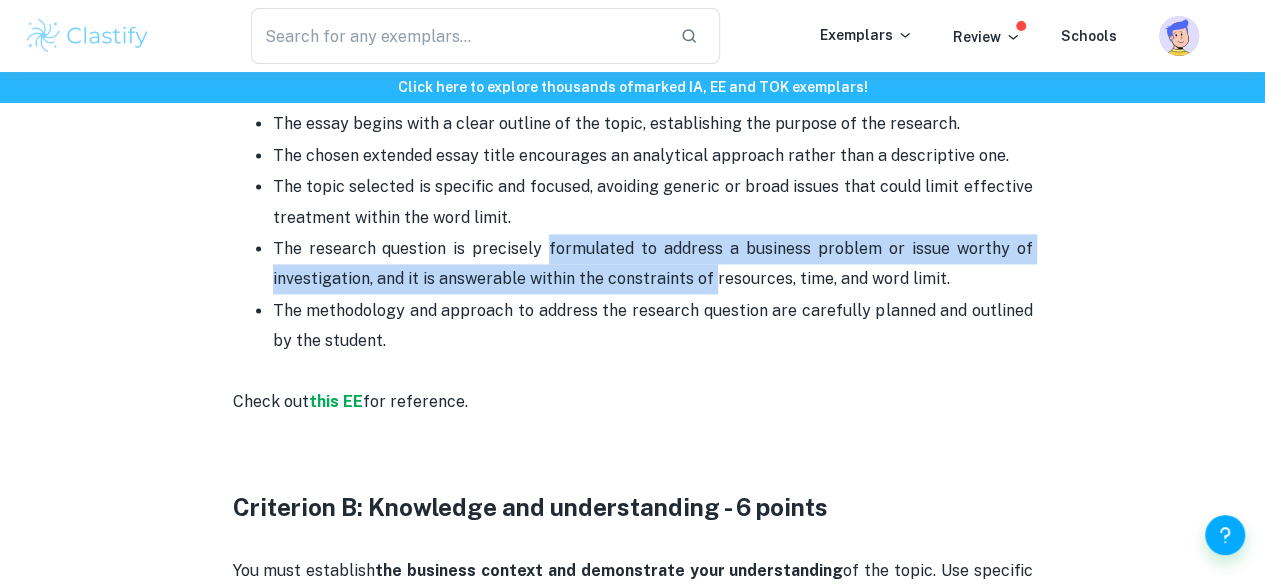 click on "The research question is precisely formulated to address a business problem or issue worthy of investigation, and it is answerable within the constraints of resources, time, and word limit." at bounding box center (653, 264) 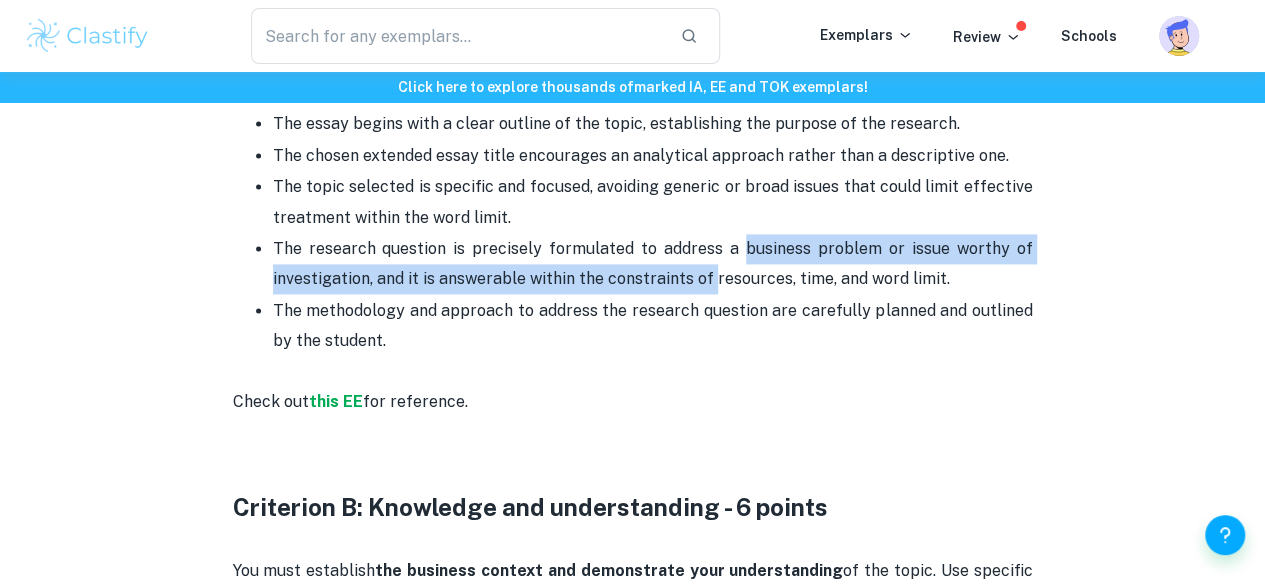 click on "The research question is precisely formulated to address a business problem or issue worthy of investigation, and it is answerable within the constraints of resources, time, and word limit." at bounding box center [653, 264] 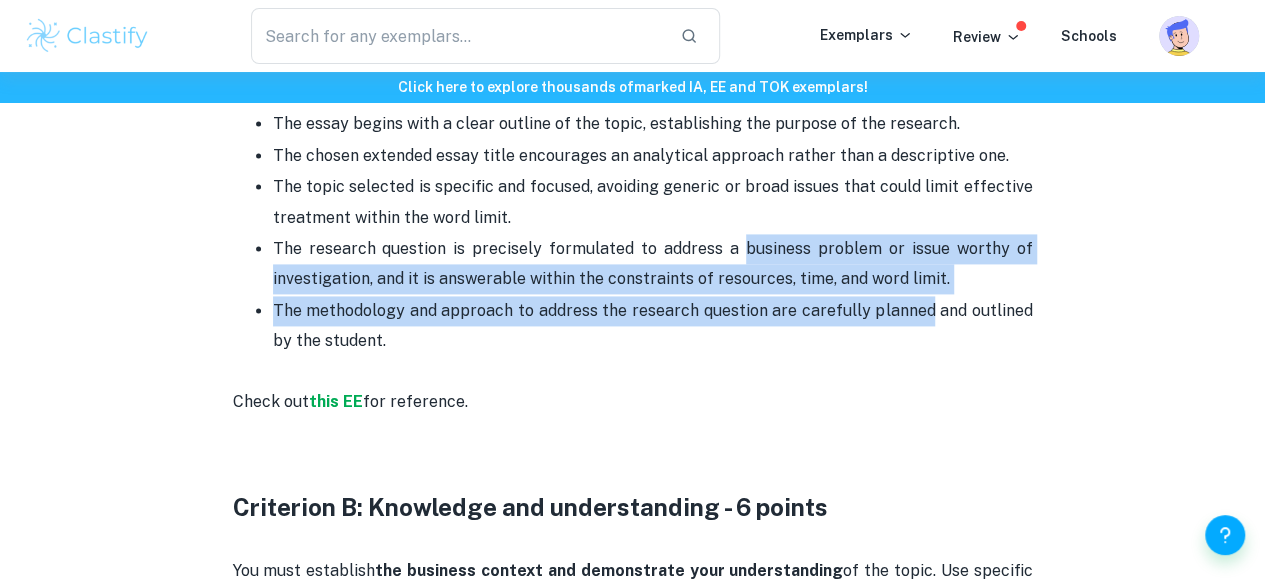 click on "The essay begins with a clear outline of the topic, establishing the purpose of the research. The chosen extended essay title encourages an analytical approach rather than a descriptive one. The topic selected is specific and focused, avoiding generic or broad issues that could limit effective treatment within the word limit. The research question is precisely formulated to address a business problem or issue worthy of investigation, and it is answerable within the constraints of resources, time, and word limit. The methodology and approach to address the research question are carefully planned and outlined by the student." at bounding box center (633, 247) 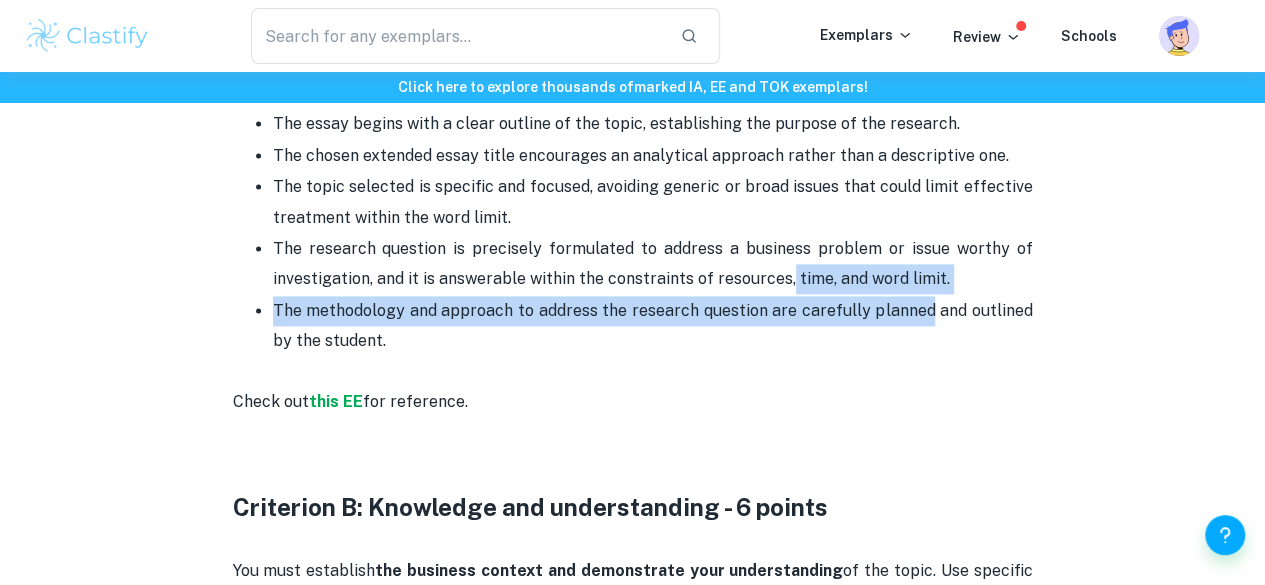 click on "The essay begins with a clear outline of the topic, establishing the purpose of the research. The chosen extended essay title encourages an analytical approach rather than a descriptive one. The topic selected is specific and focused, avoiding generic or broad issues that could limit effective treatment within the word limit. The research question is precisely formulated to address a business problem or issue worthy of investigation, and it is answerable within the constraints of resources, time, and word limit. The methodology and approach to address the research question are carefully planned and outlined by the student." at bounding box center [633, 247] 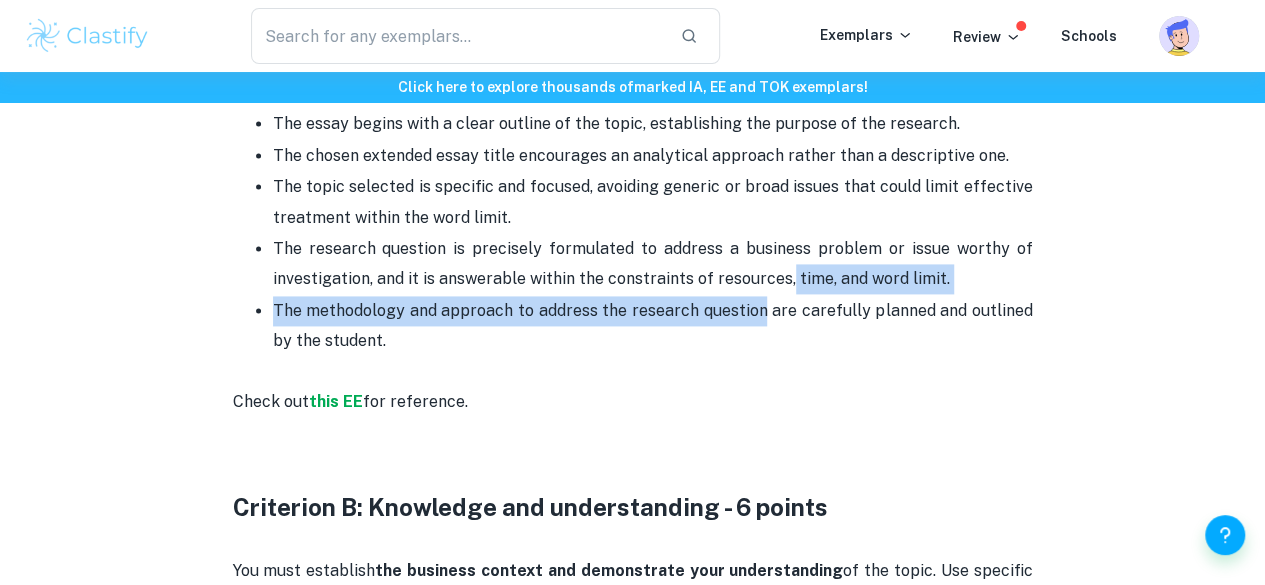 click on "The essay begins with a clear outline of the topic, establishing the purpose of the research. The chosen extended essay title encourages an analytical approach rather than a descriptive one. The topic selected is specific and focused, avoiding generic or broad issues that could limit effective treatment within the word limit. The research question is precisely formulated to address a business problem or issue worthy of investigation, and it is answerable within the constraints of resources, time, and word limit. The methodology and approach to address the research question are carefully planned and outlined by the student." at bounding box center (633, 247) 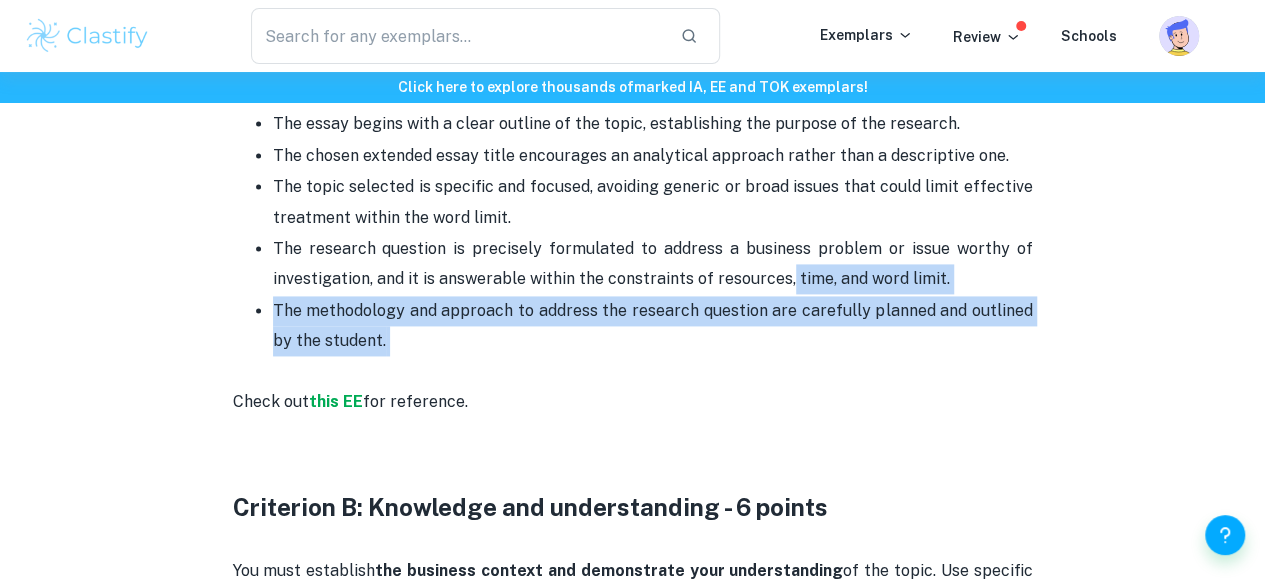 click on "The methodology and approach to address the research question are carefully planned and outlined by the student." at bounding box center (653, 341) 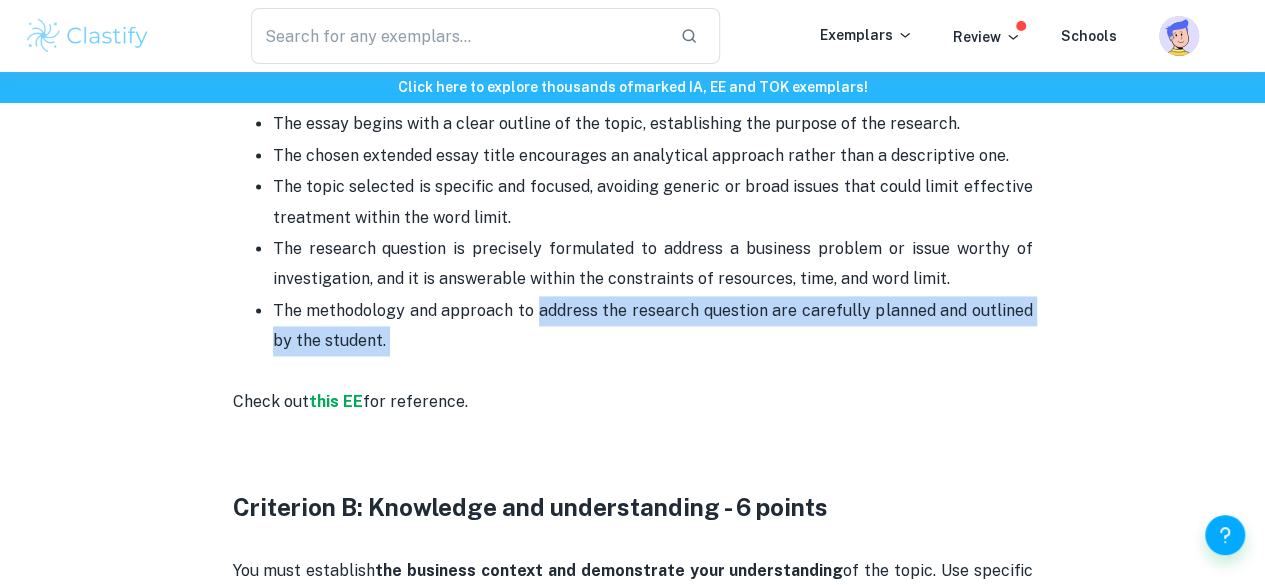 click on "The methodology and approach to address the research question are carefully planned and outlined by the student." at bounding box center [653, 341] 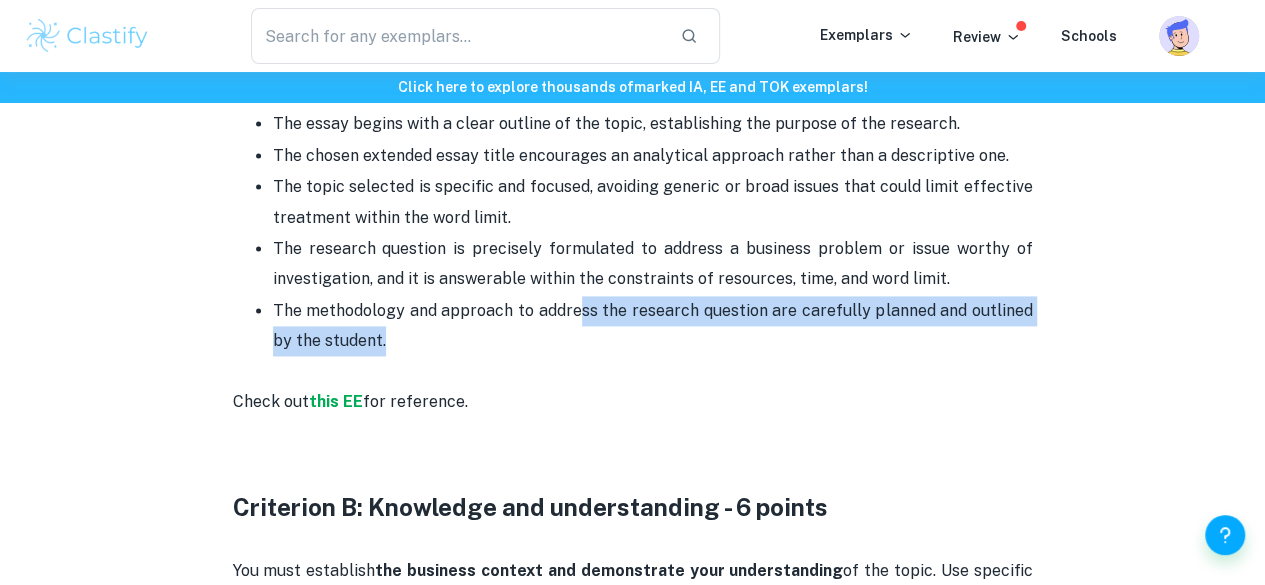 click on "The methodology and approach to address the research question are carefully planned and outlined by the student." at bounding box center (653, 341) 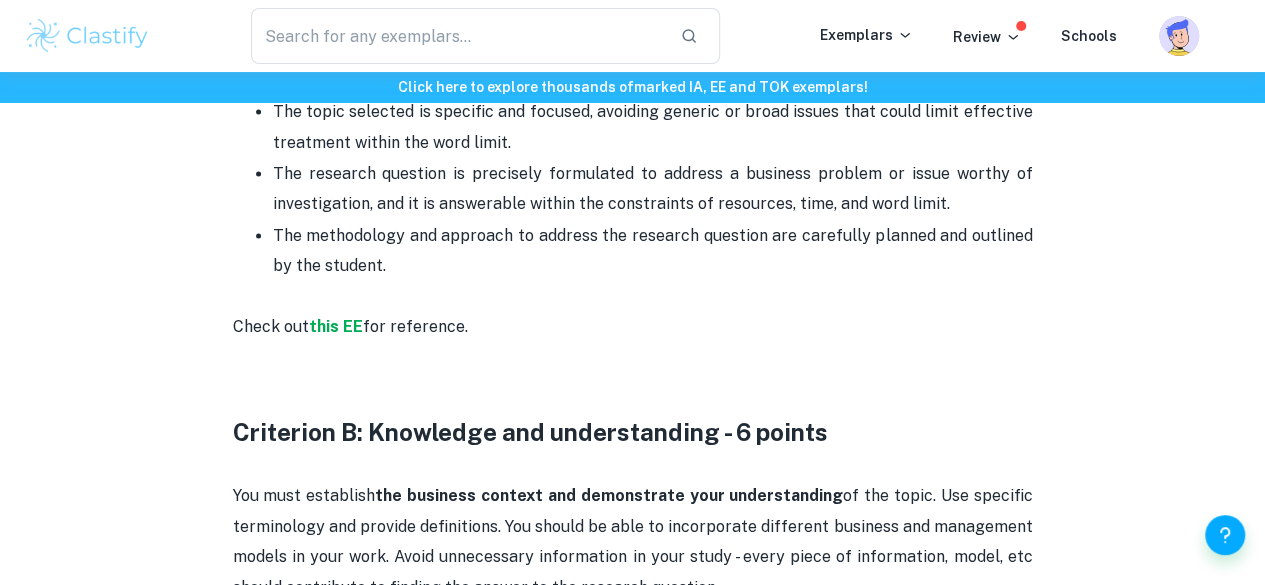 scroll, scrollTop: 1385, scrollLeft: 0, axis: vertical 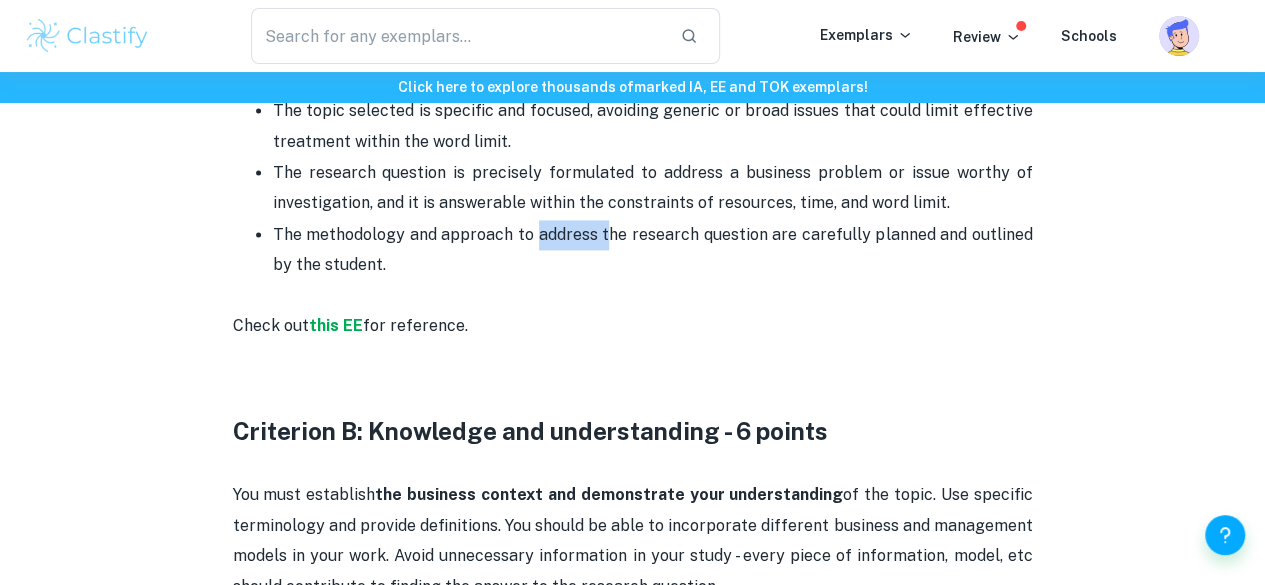 click on "The methodology and approach to address the research question are carefully planned and outlined by the student." at bounding box center [653, 265] 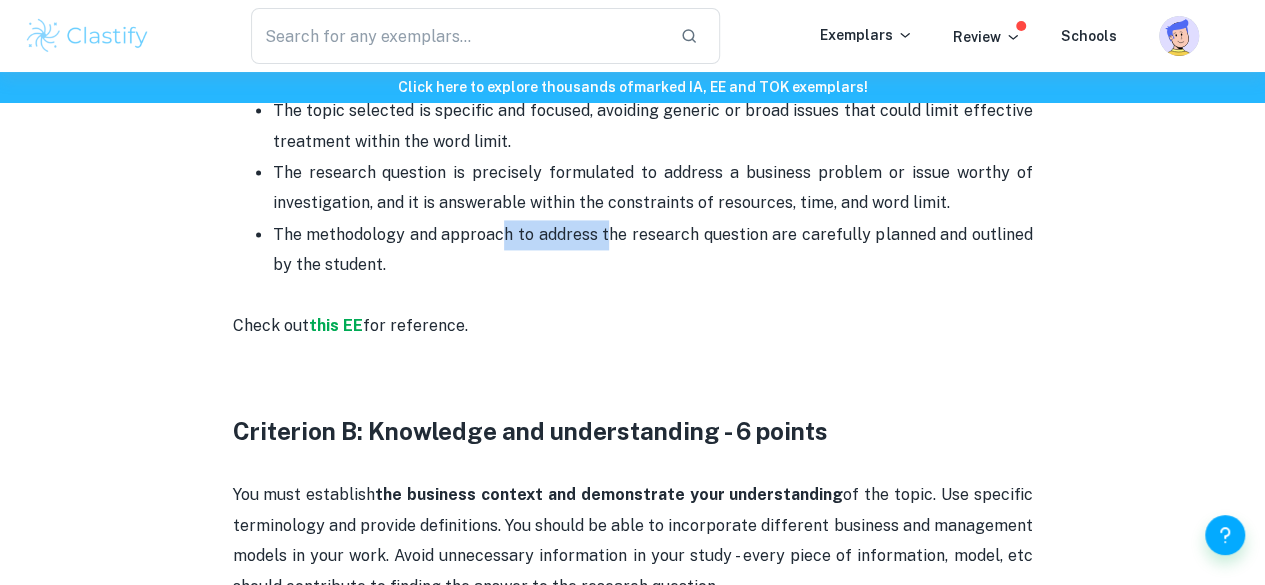 click on "The methodology and approach to address the research question are carefully planned and outlined by the student." at bounding box center (653, 265) 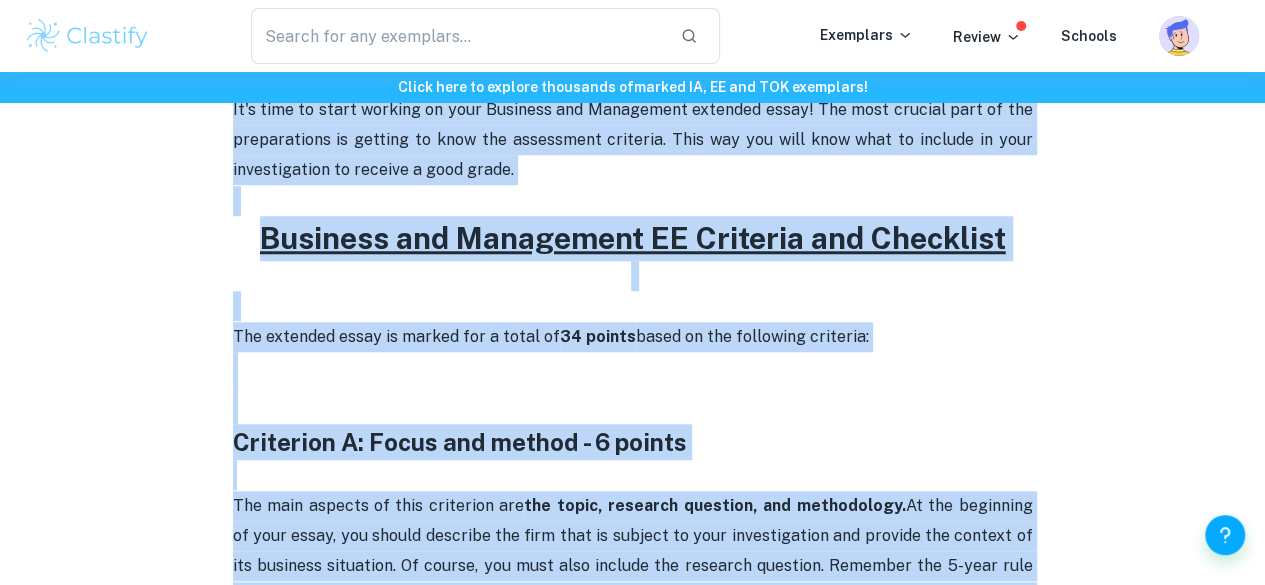 scroll, scrollTop: 654, scrollLeft: 0, axis: vertical 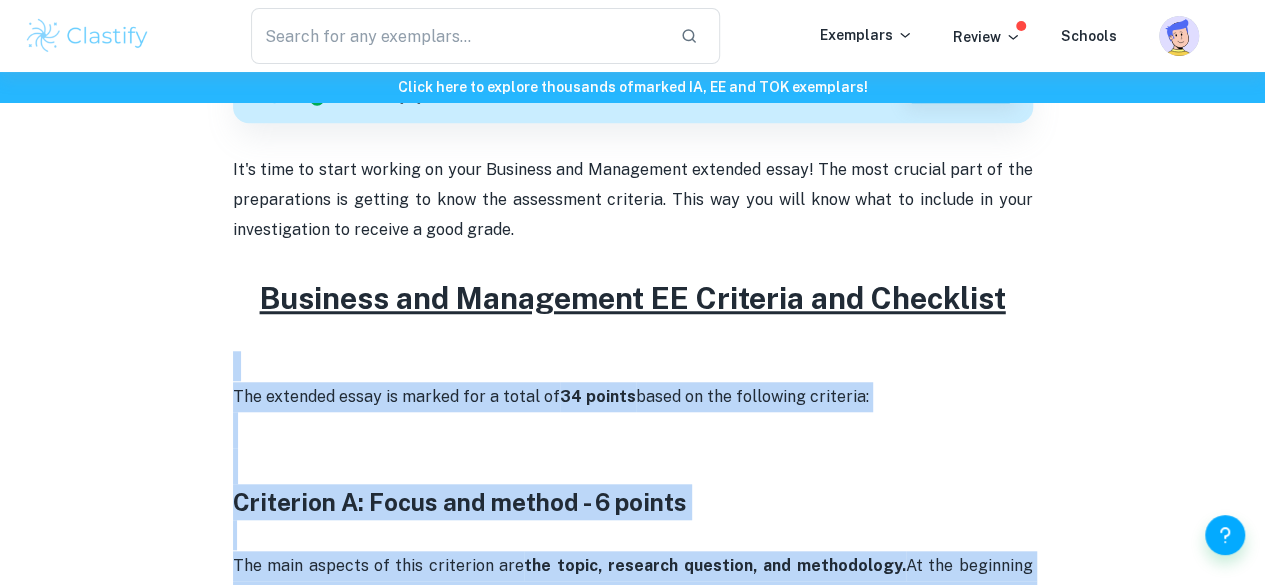 click on "Business and Management EE Criteria and Checklist By  Julia • March 8, 2024 Get feedback on your  Business and Management EE Marked only by official IB examiners Learn more It's time to start working on your Business and Management extended essay! The most crucial part of the preparations is getting to know the assessment criteria. This way you will know what to include in your investigation to receive a good grade.    Business and Management EE Criteria and Checklist     The extended essay is marked for a total of  34 points  based on the following criteria: Criterion A: Focus and method - 6 points  The main aspects of this criterion are  the topic, research question, and methodology. For a maximum of 6 points: The essay begins with a clear outline of the topic, establishing the purpose of the research. The chosen extended essay title encourages an analytical approach rather than a descriptive one.   Check out  this EE  for reference. Criterion B: Knowledge and understanding - 6 points        B B" at bounding box center (632, 1909) 